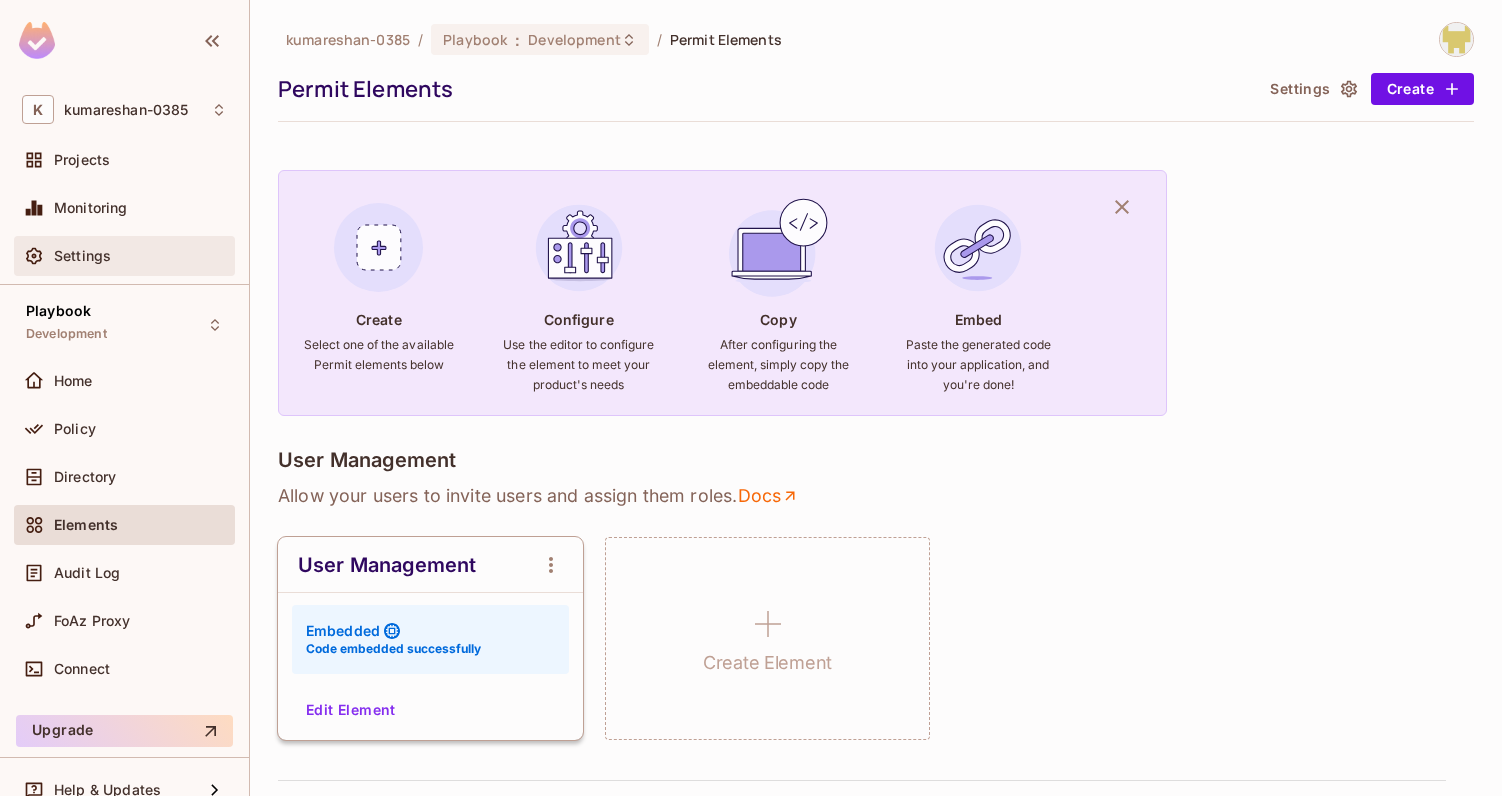 scroll, scrollTop: 0, scrollLeft: 0, axis: both 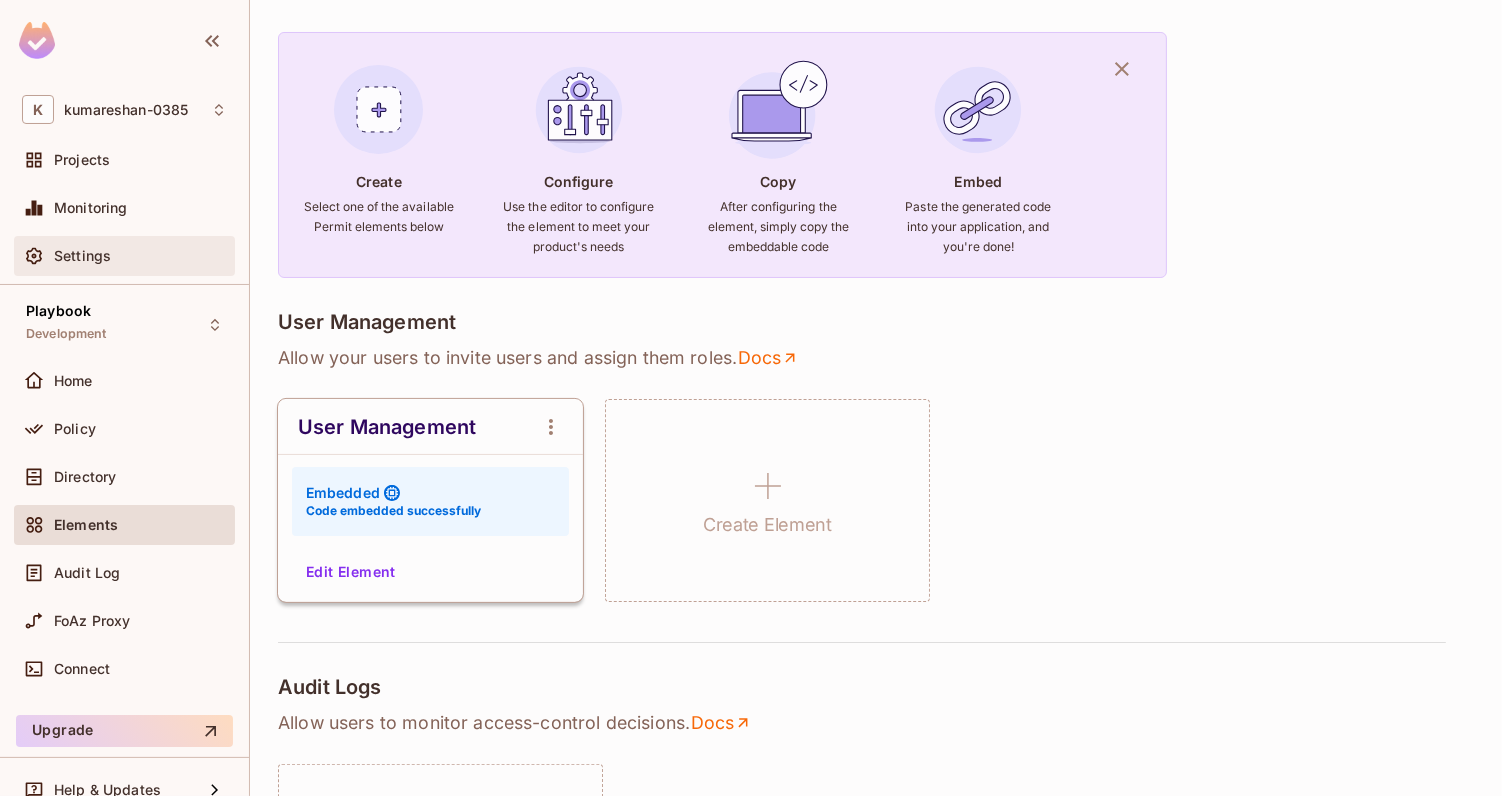 click on "Settings" at bounding box center [140, 256] 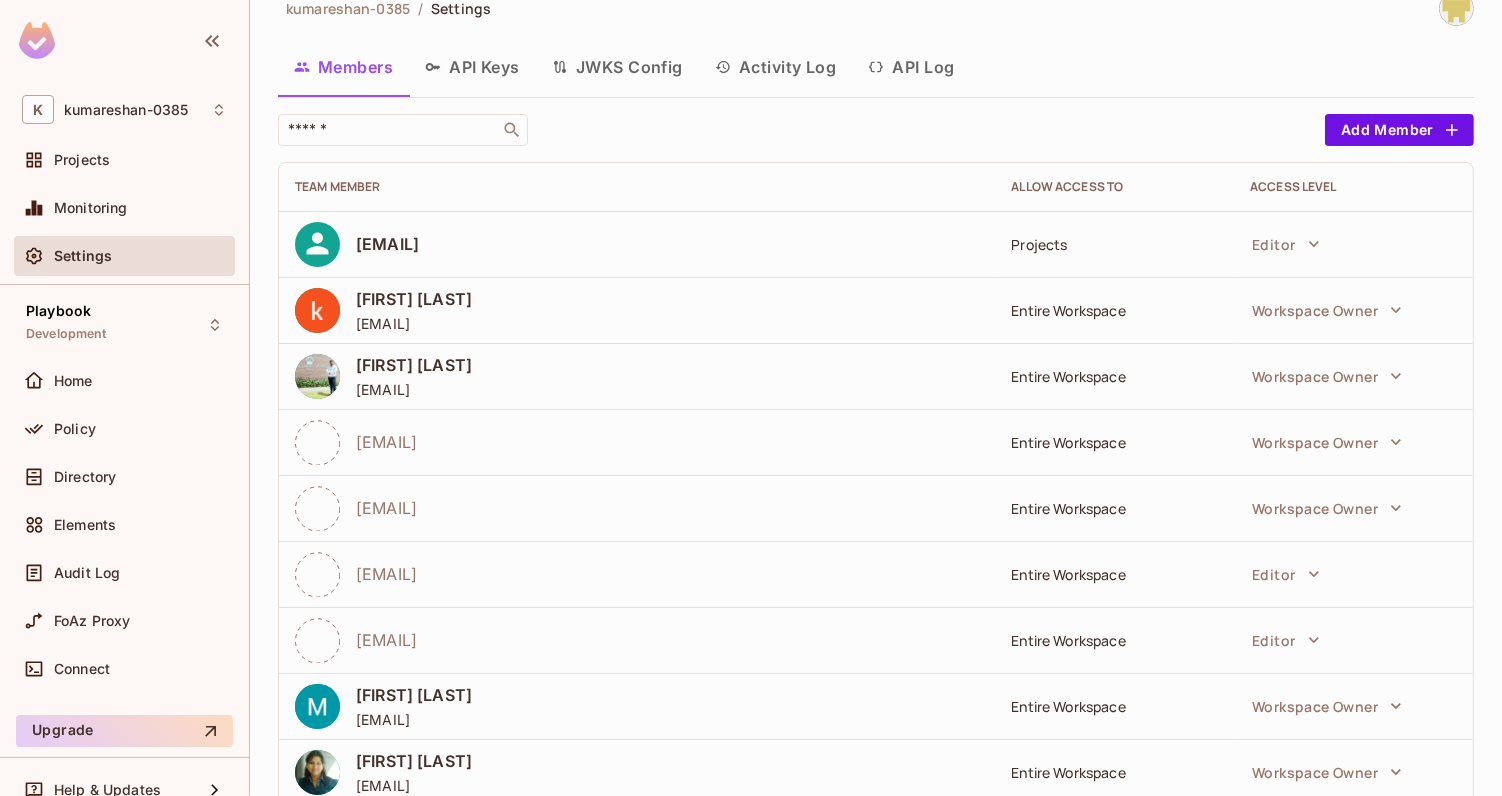 scroll, scrollTop: 30, scrollLeft: 0, axis: vertical 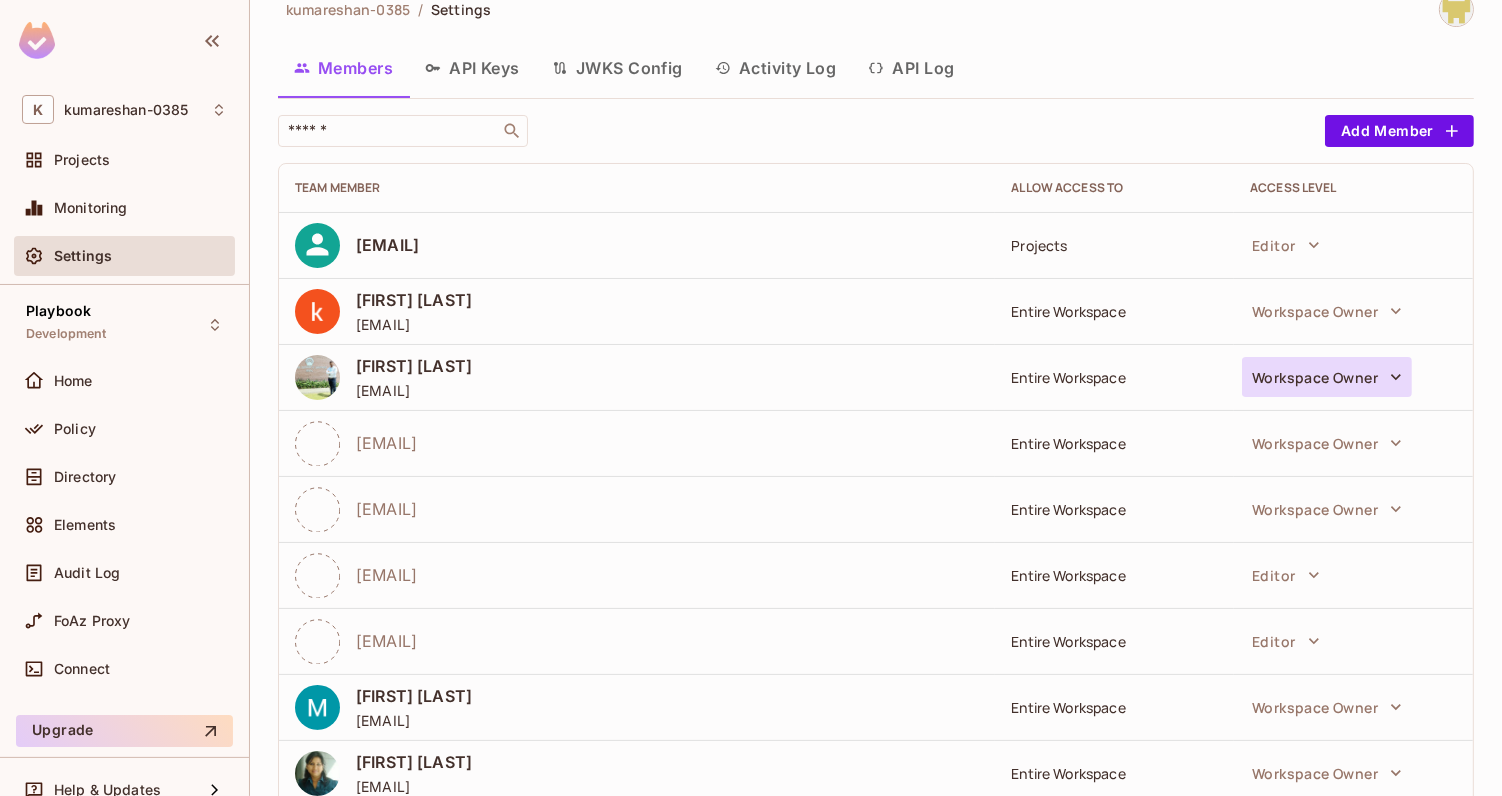 click on "Workspace   Owner" at bounding box center [1327, 377] 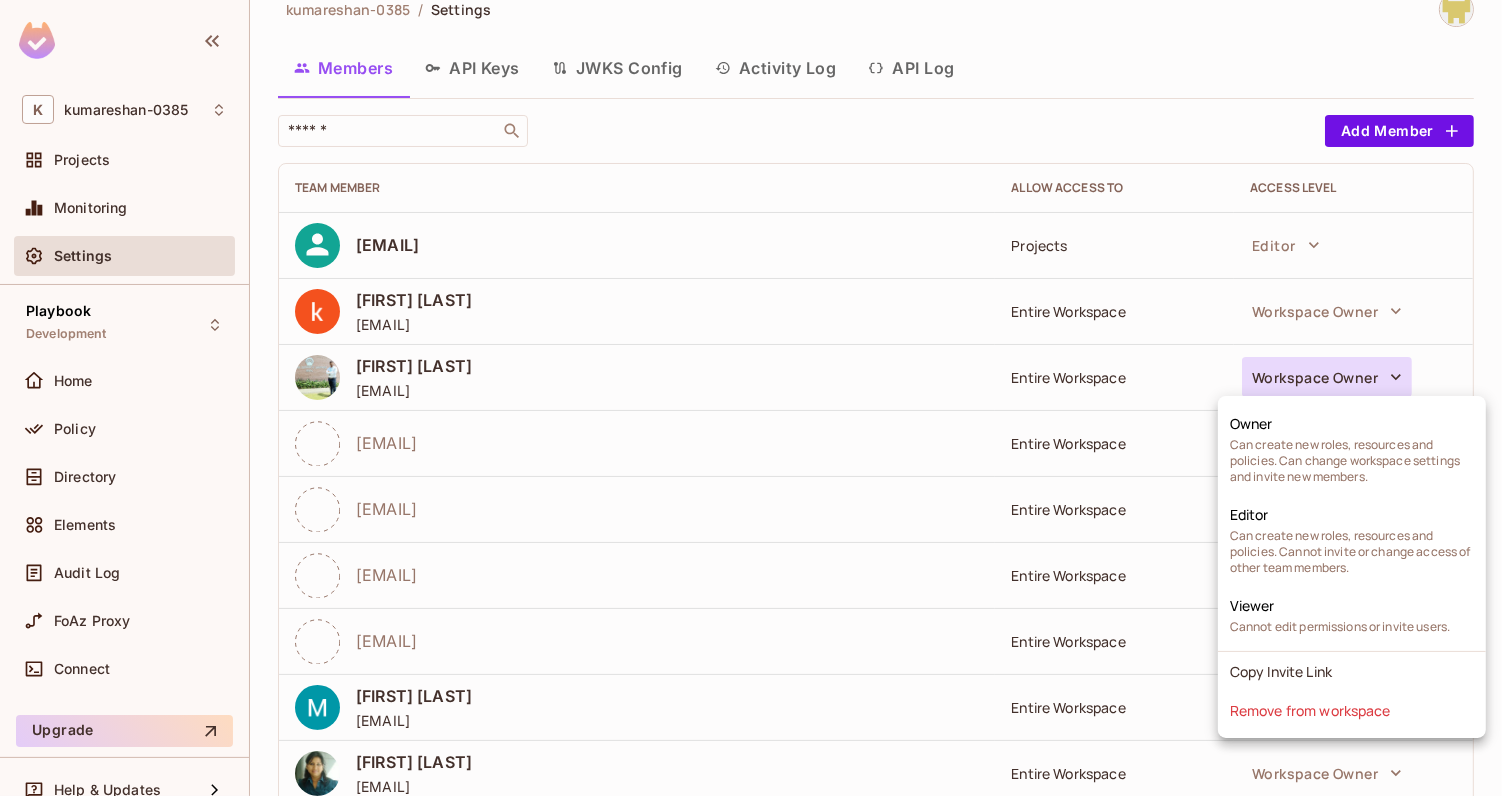 click at bounding box center [751, 398] 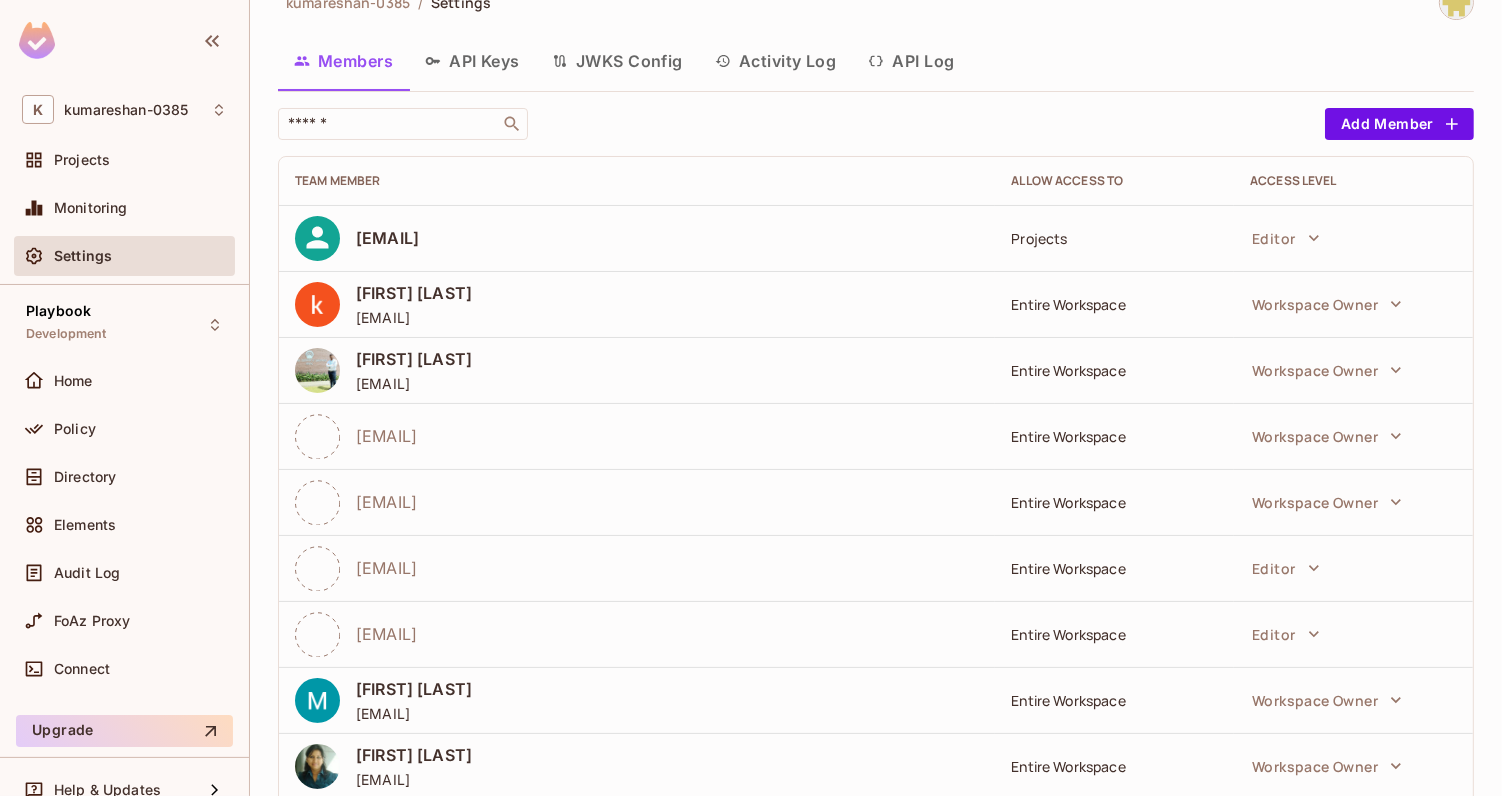 scroll, scrollTop: 0, scrollLeft: 0, axis: both 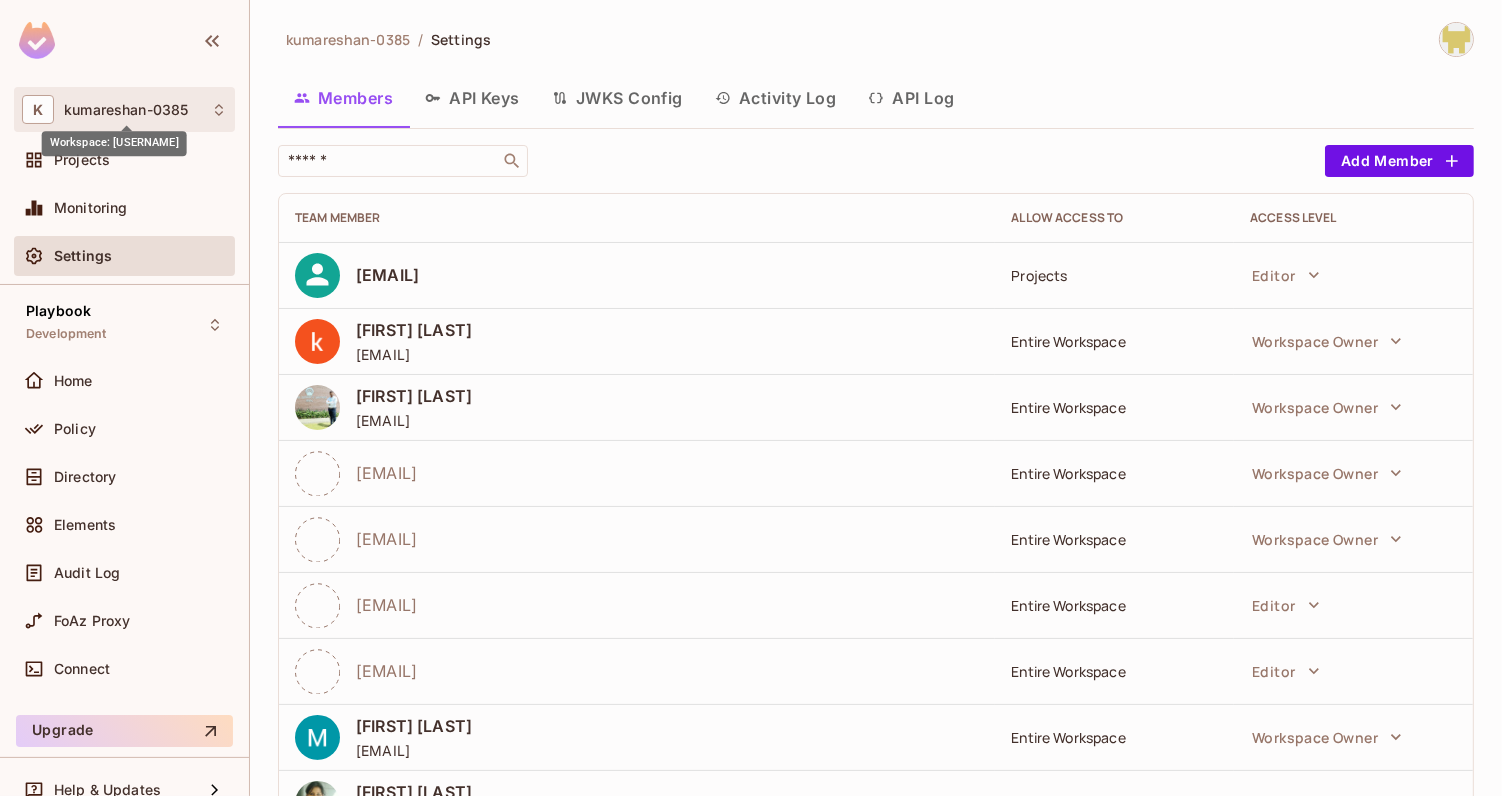 click on "kumareshan-0385" at bounding box center (126, 110) 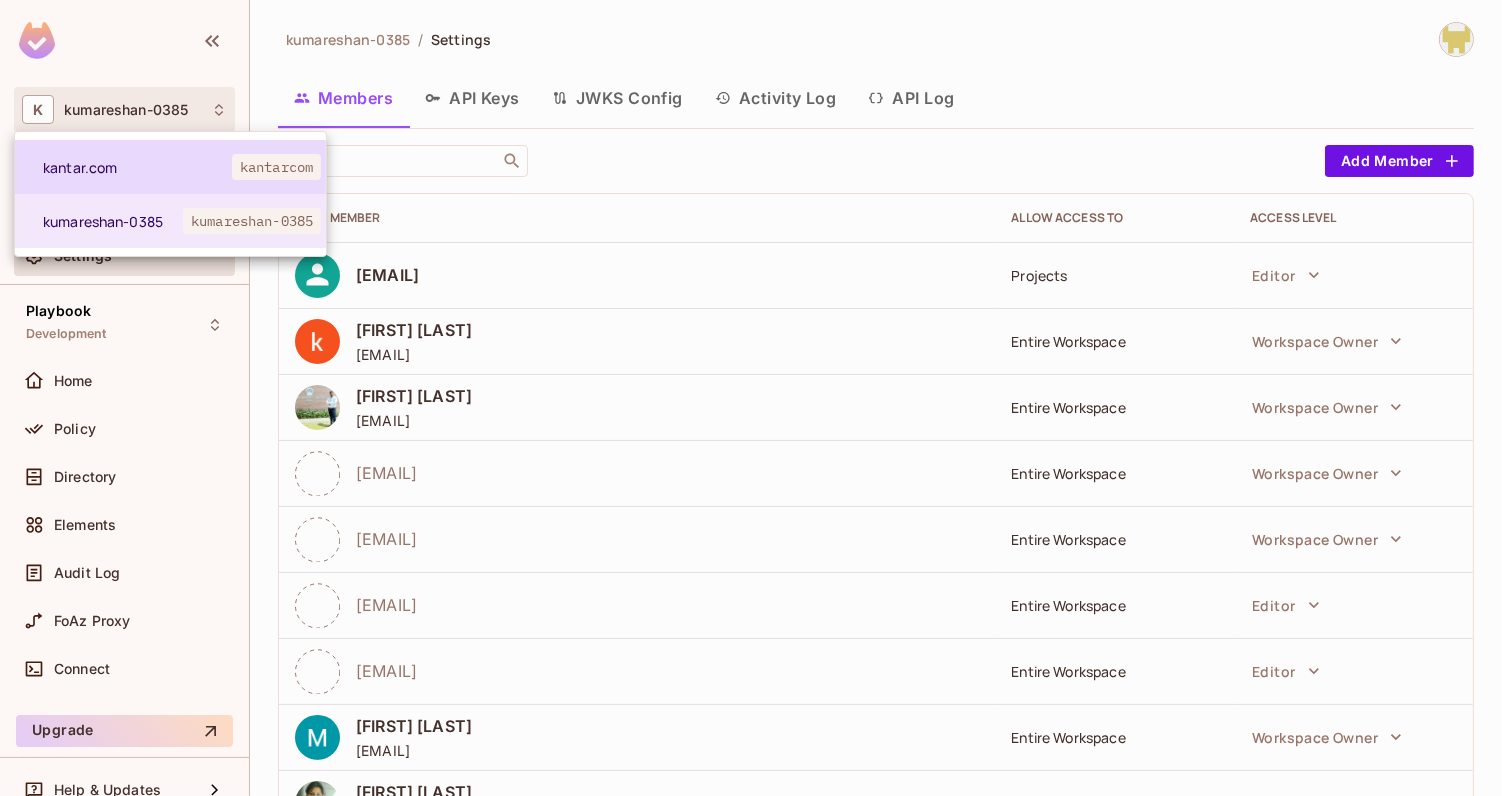 click on "kantar.com kantarcom" at bounding box center [170, 167] 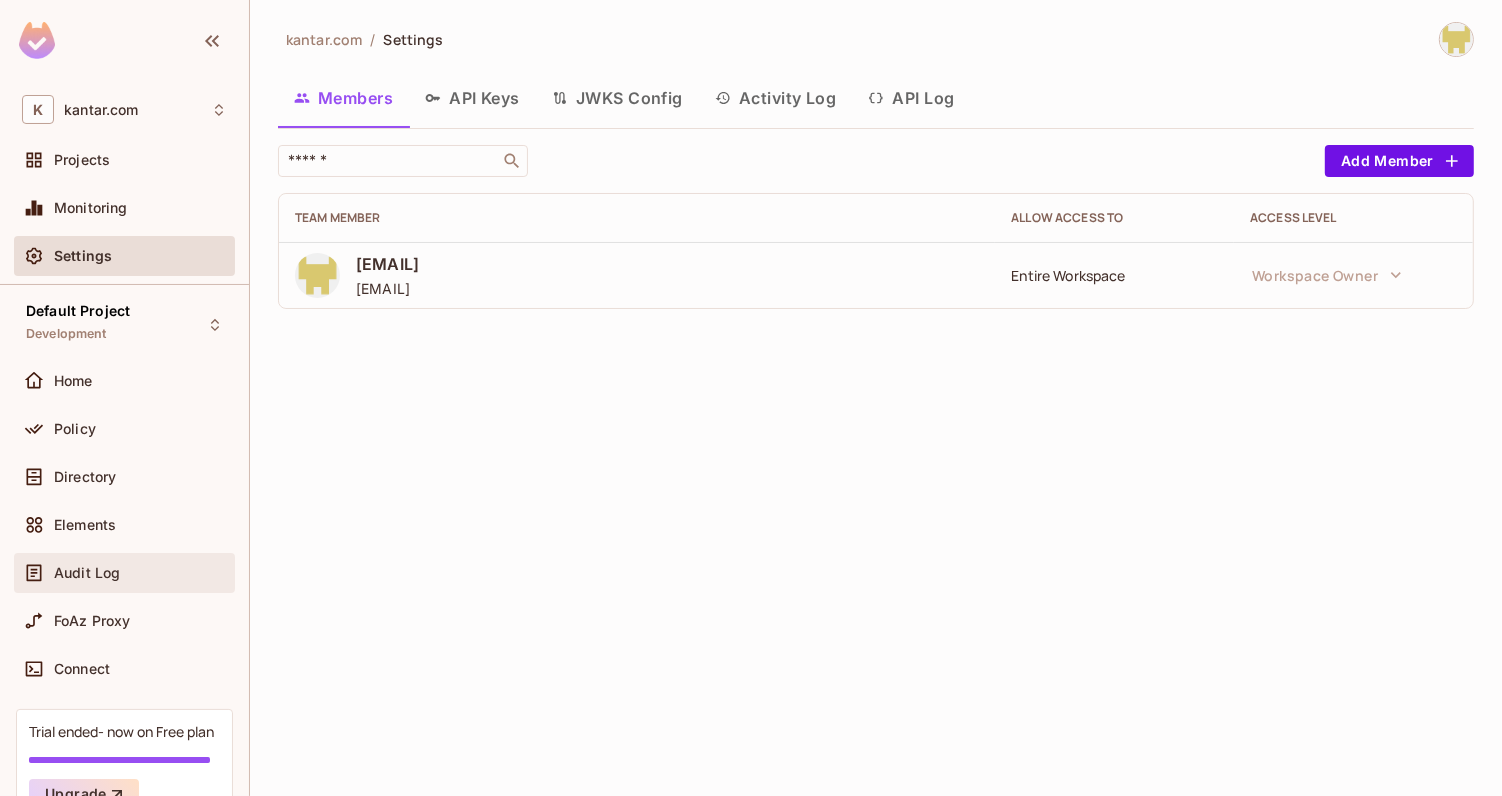 scroll, scrollTop: 0, scrollLeft: 0, axis: both 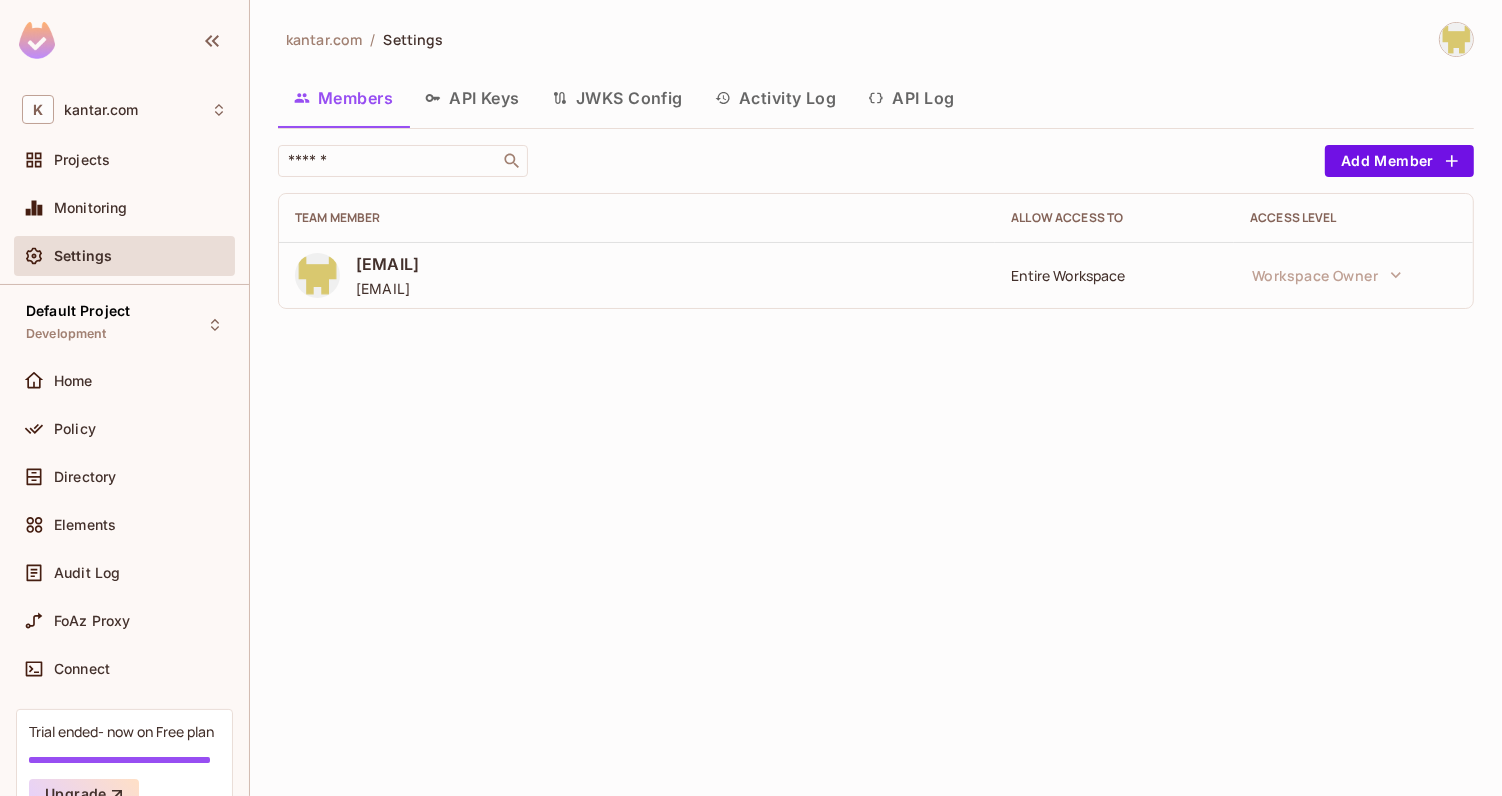 click on "kantar.com / Settings Members API Keys JWKS Config Activity Log API Log ​ Add Member Team Member Allow Access to Access Level  Girishankar.VP@kantar.com Girishankar.VP@kantar.com   Entire Workspace Workspace   Owner" at bounding box center (876, 398) 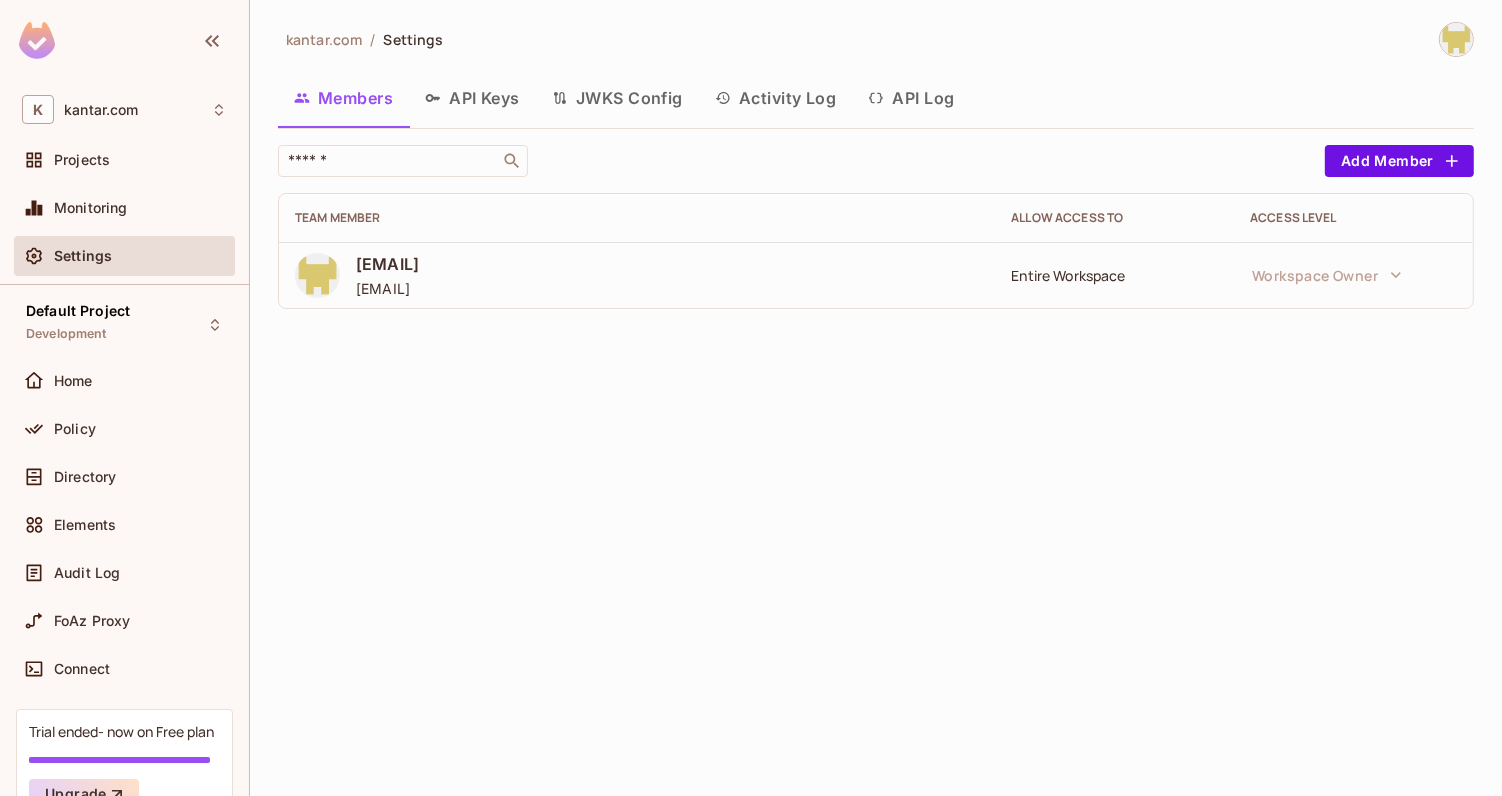 click on "kantar.com / Settings Members API Keys JWKS Config Activity Log API Log ​ Add Member Team Member Allow Access to Access Level  Girishankar.VP@kantar.com Girishankar.VP@kantar.com   Entire Workspace Workspace   Owner" at bounding box center [876, 398] 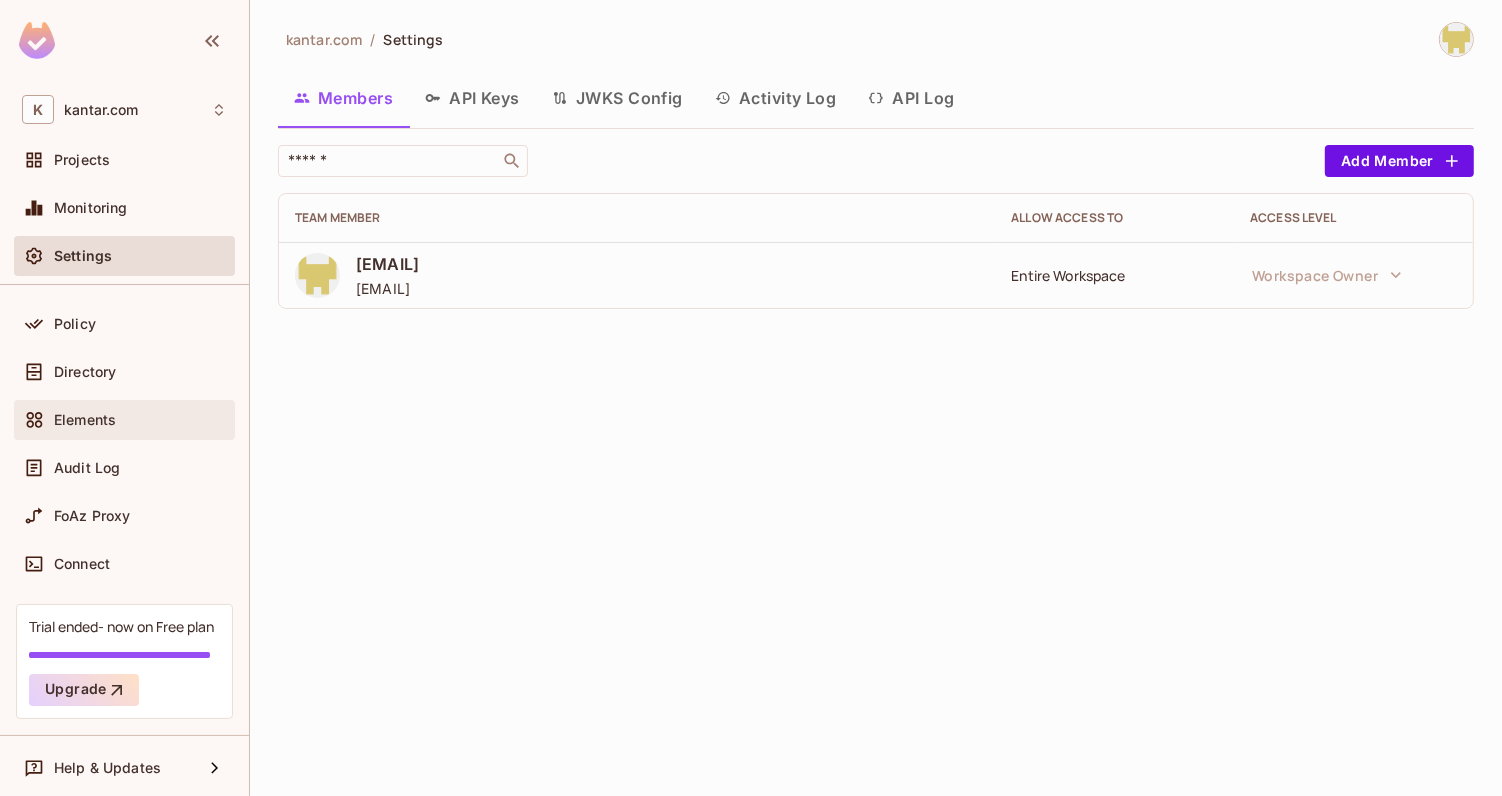 scroll, scrollTop: 0, scrollLeft: 0, axis: both 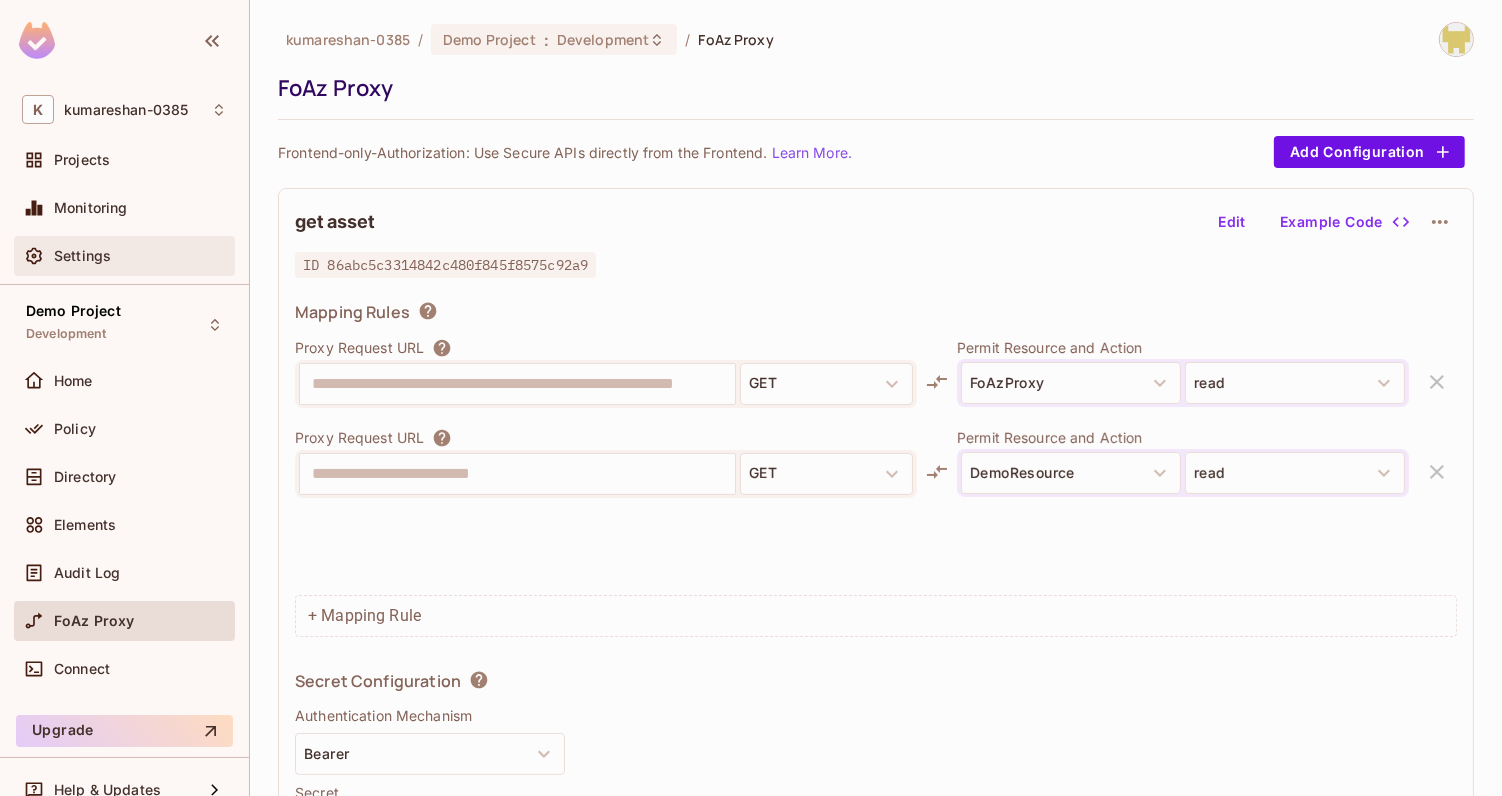 click on "Settings" at bounding box center (124, 256) 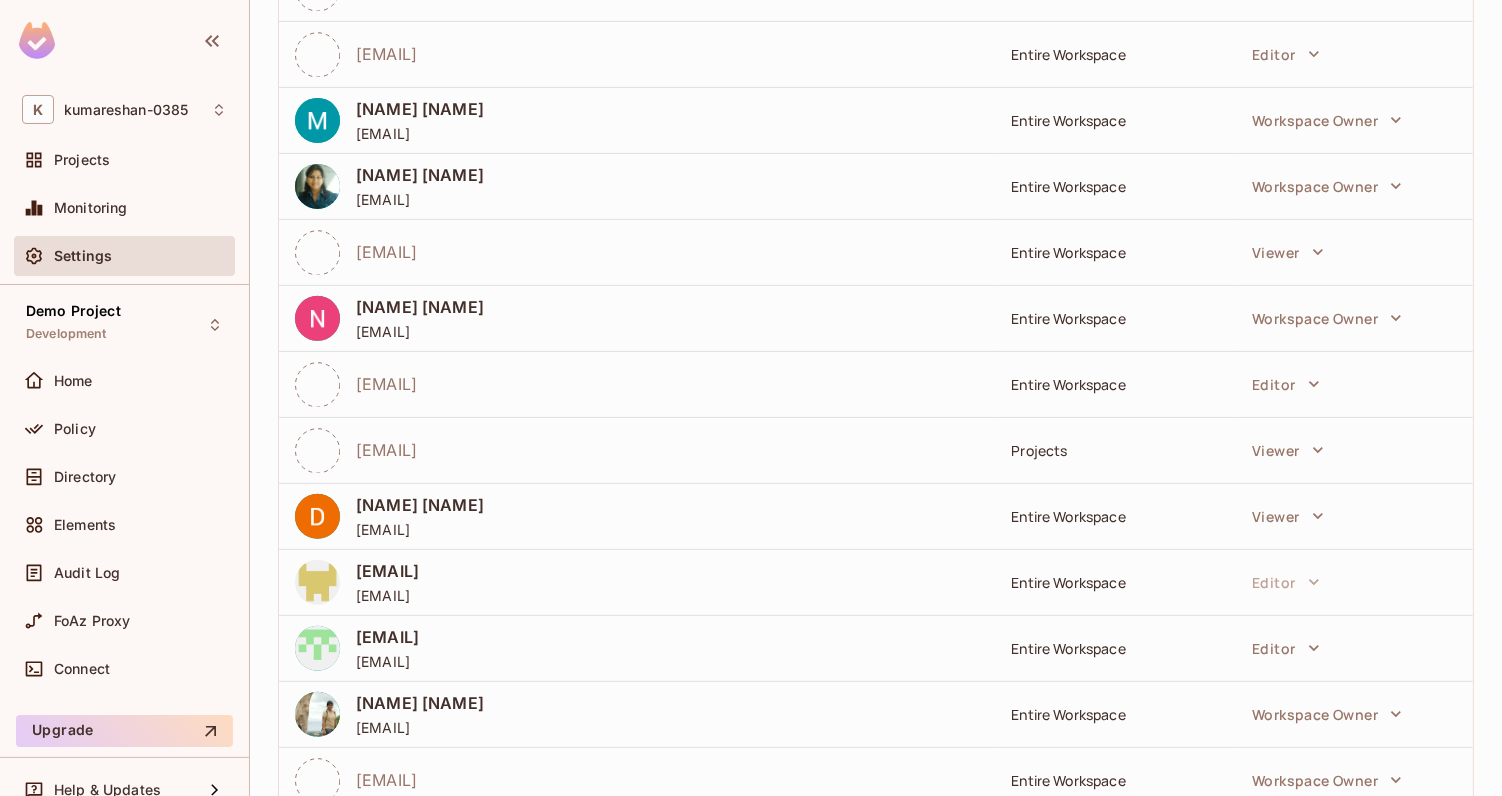 scroll, scrollTop: 603, scrollLeft: 0, axis: vertical 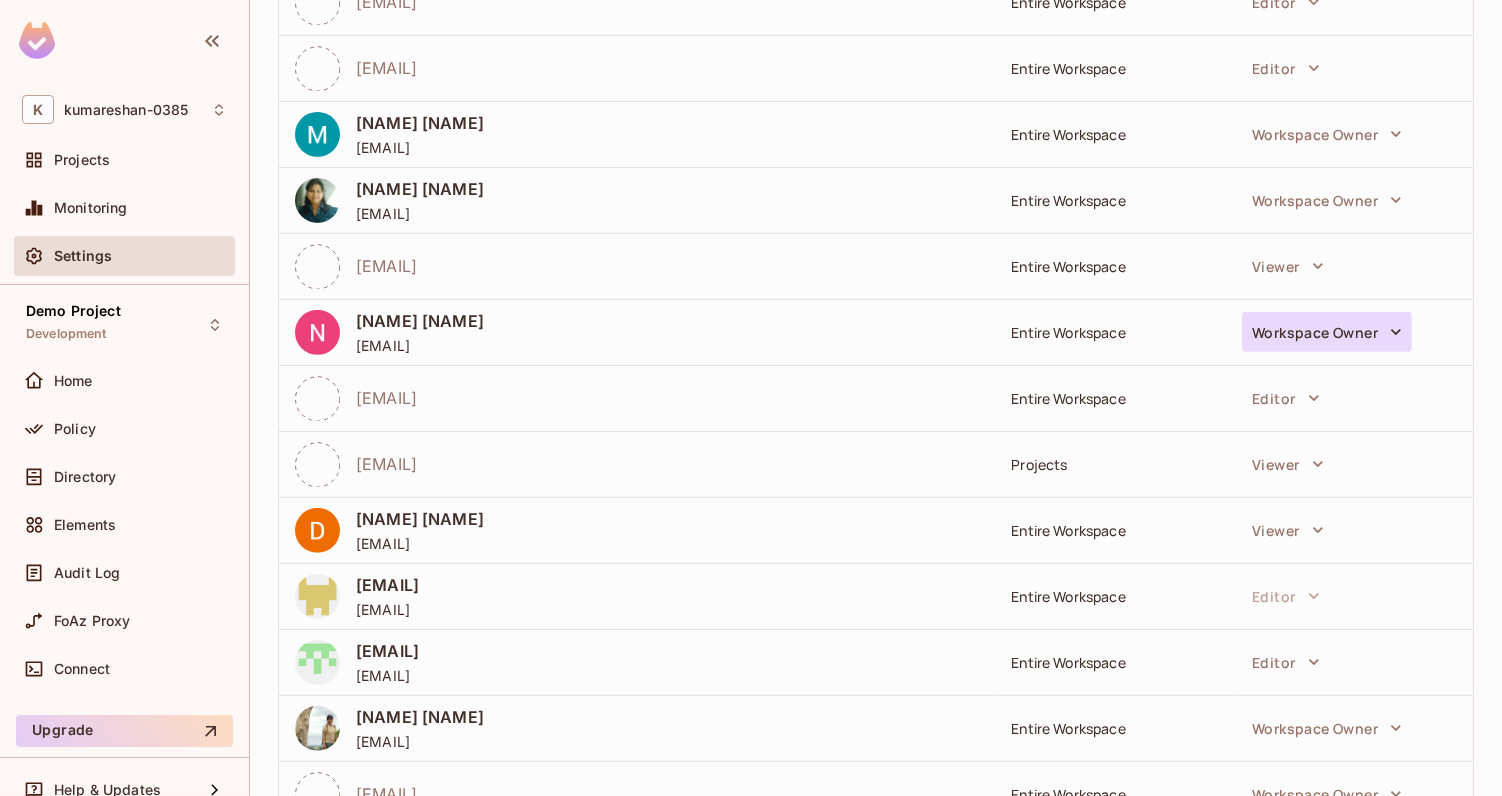 drag, startPoint x: 1237, startPoint y: 339, endPoint x: 1377, endPoint y: 334, distance: 140.08926 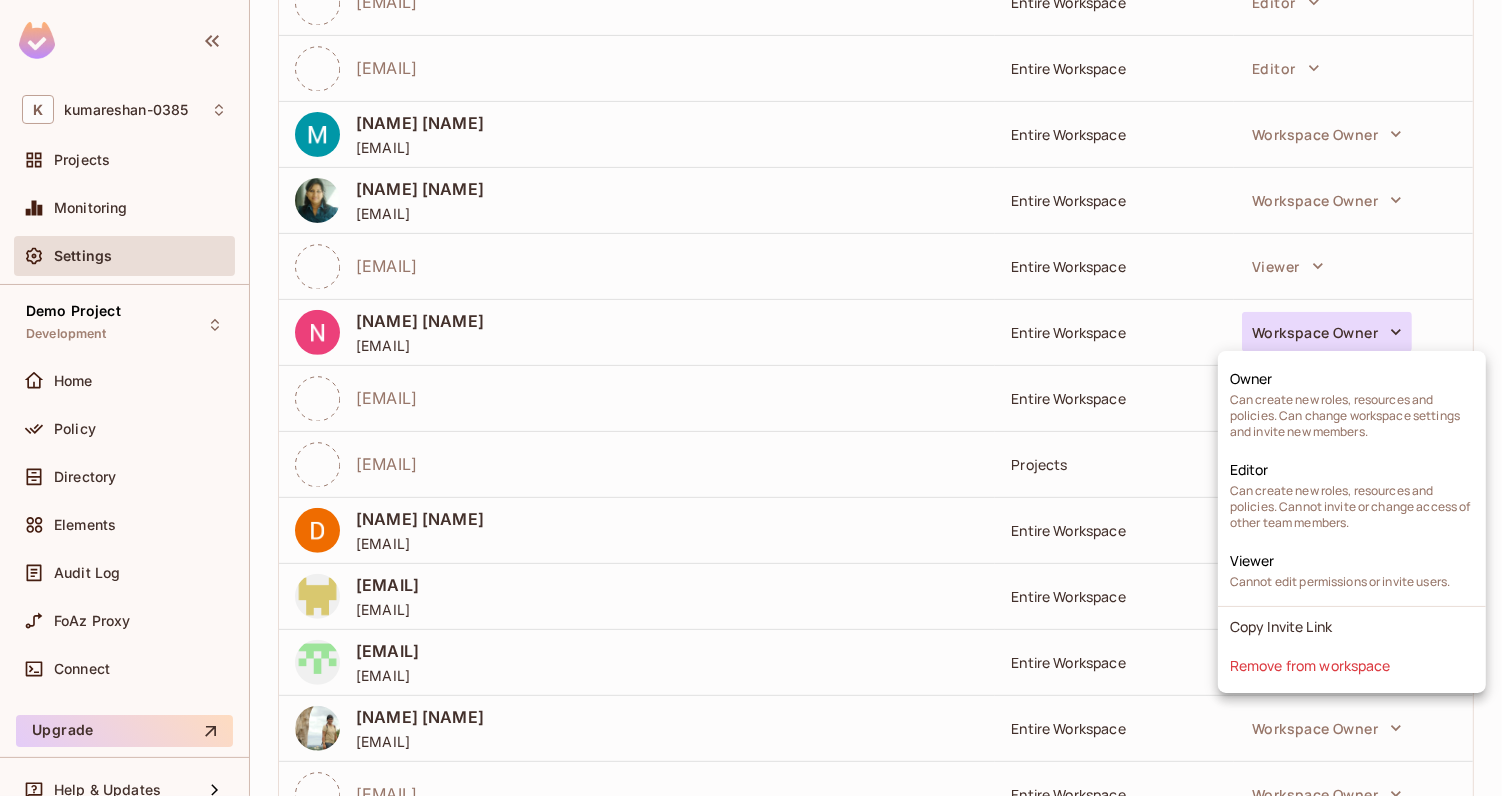 click at bounding box center (751, 398) 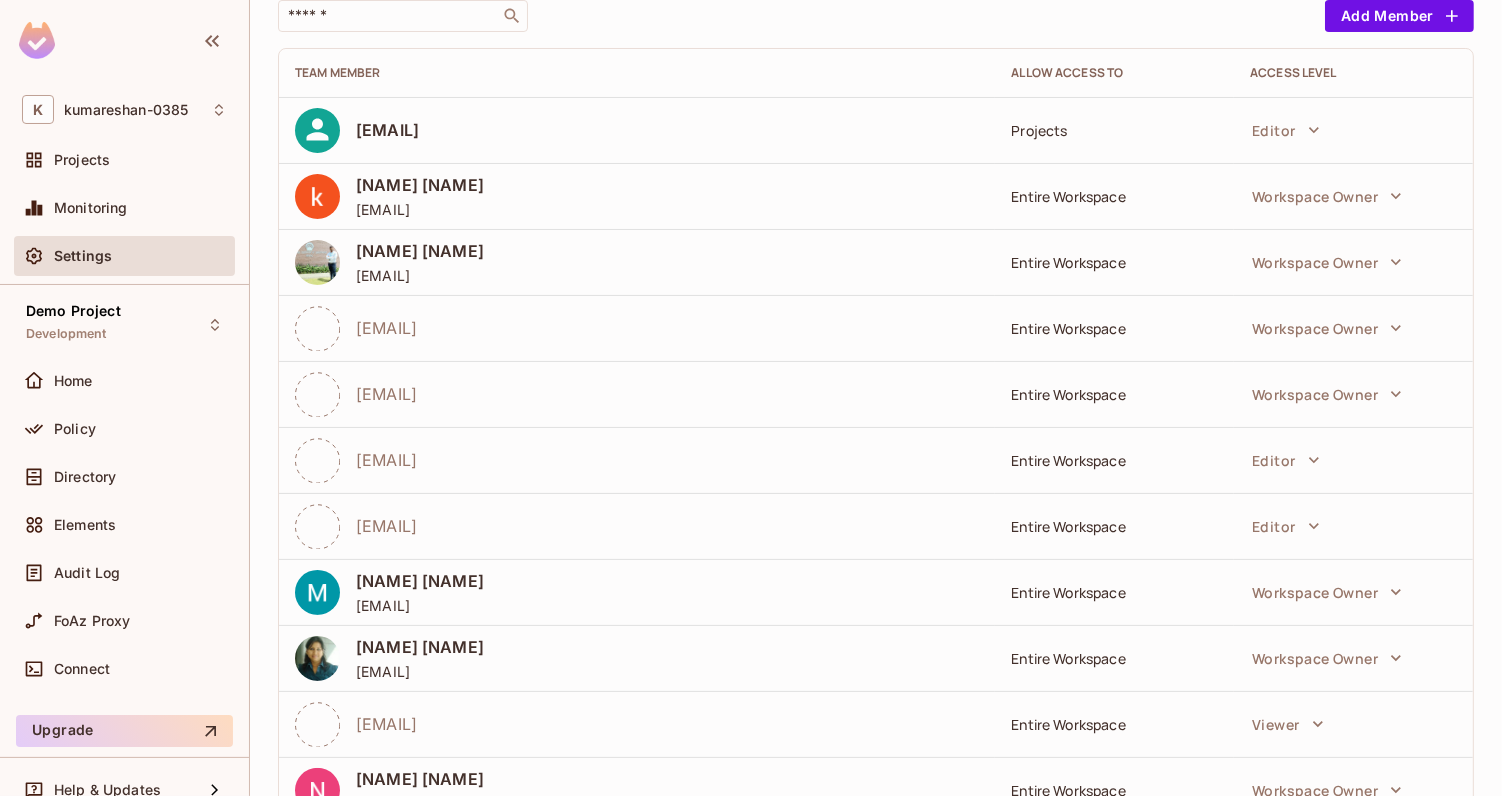 scroll, scrollTop: 137, scrollLeft: 0, axis: vertical 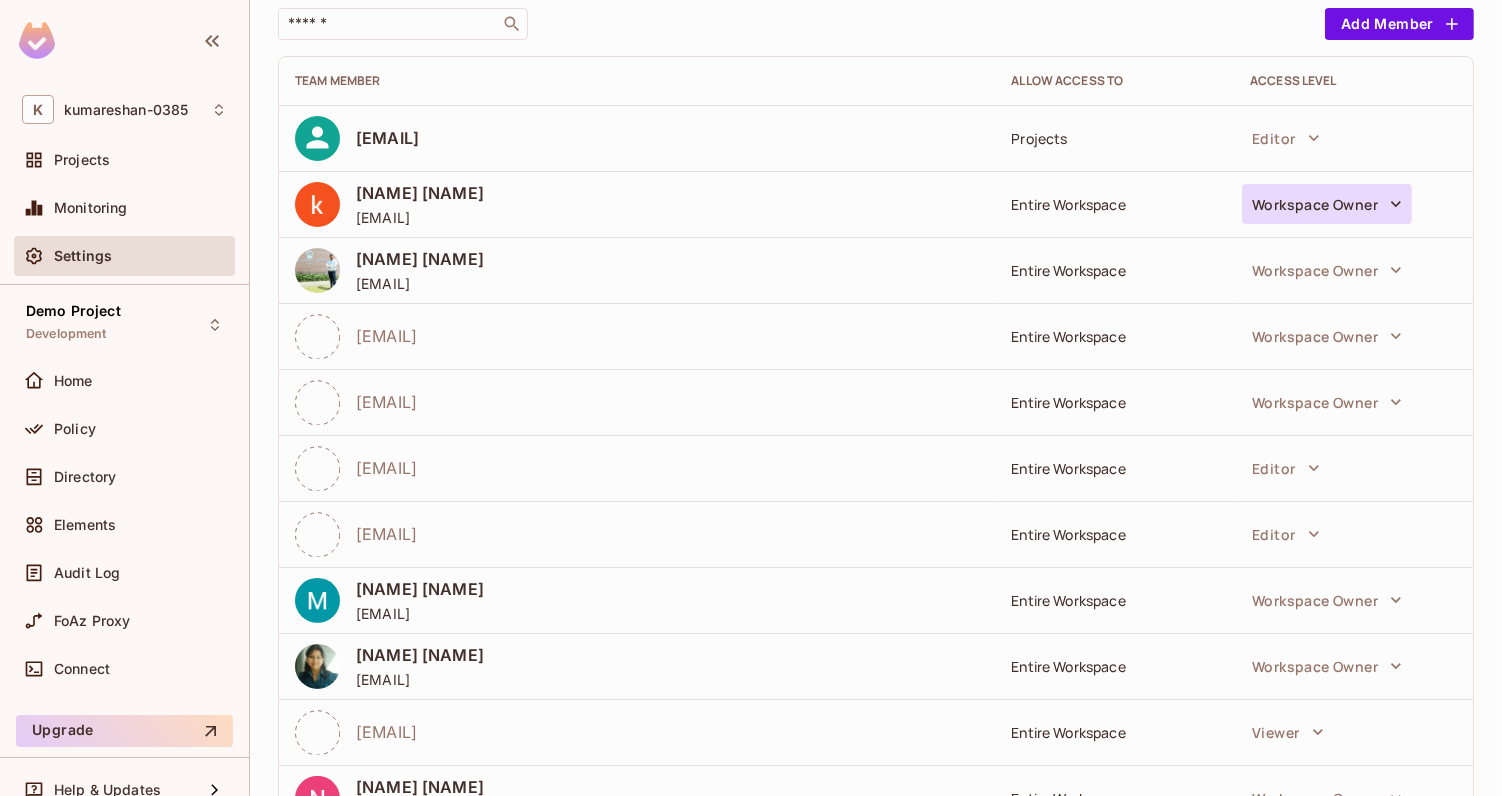drag, startPoint x: 1237, startPoint y: 206, endPoint x: 1390, endPoint y: 205, distance: 153.00327 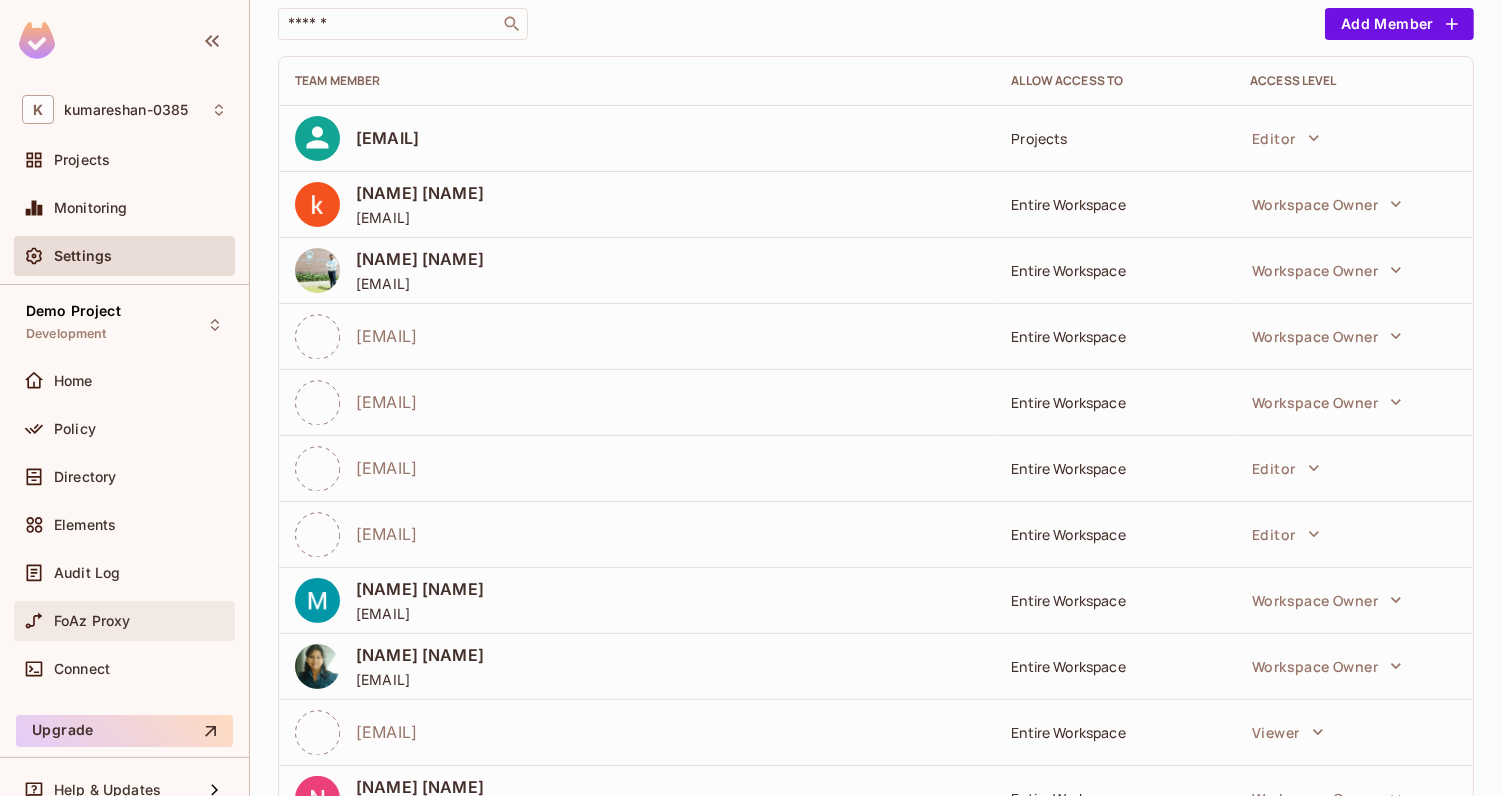 click on "FoAz Proxy" at bounding box center (124, 621) 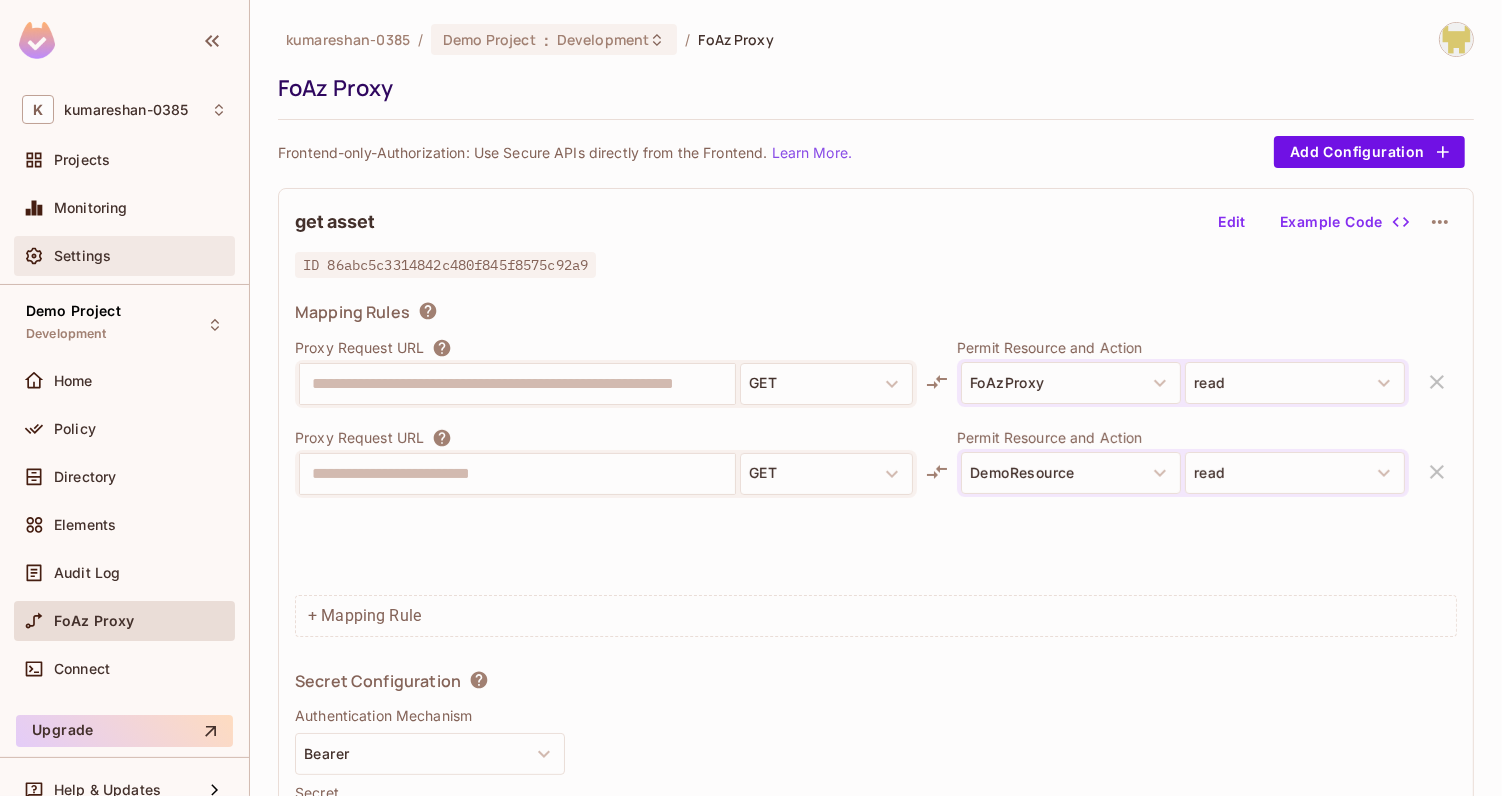 click on "Settings" at bounding box center [82, 256] 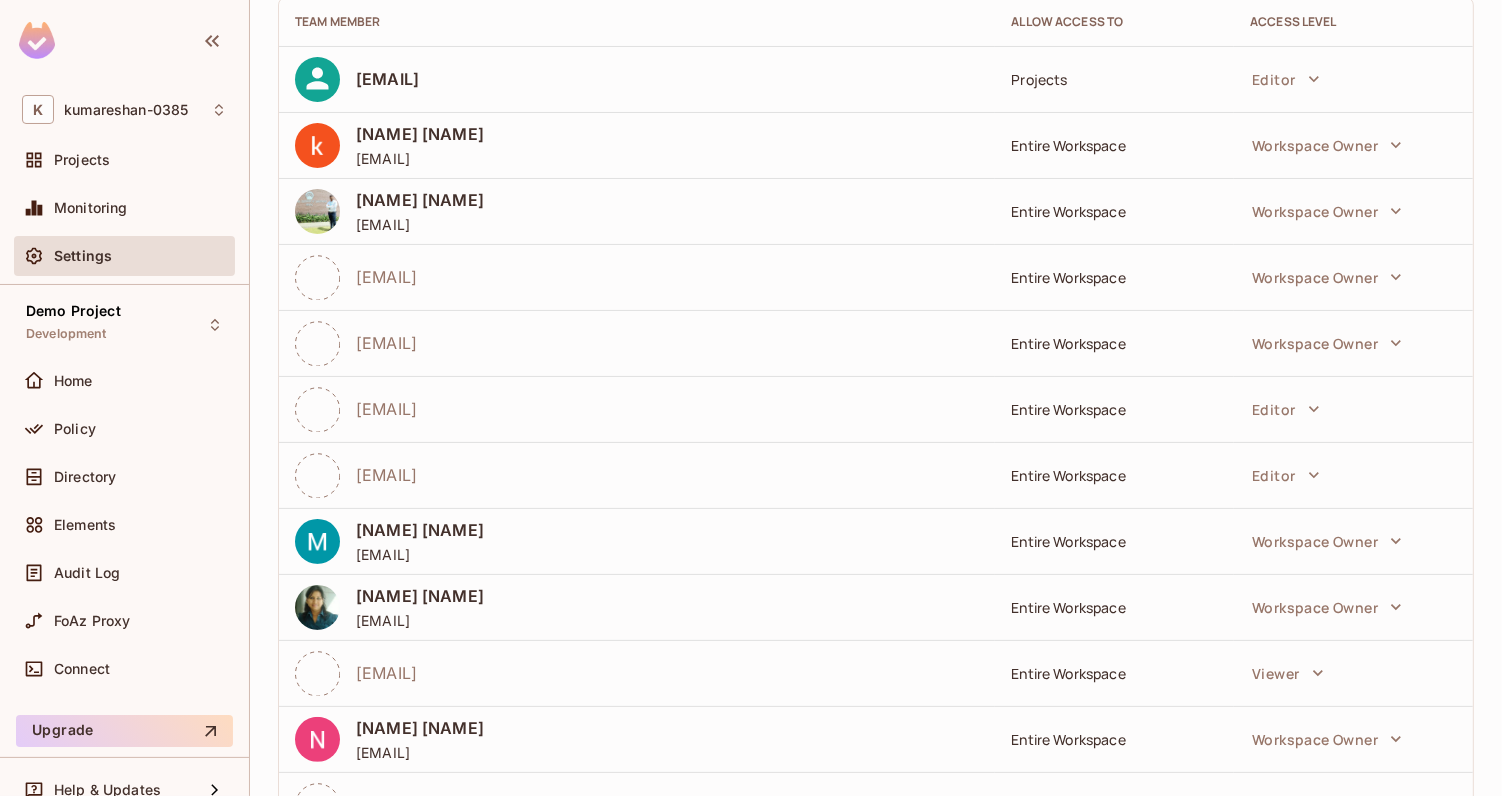 scroll, scrollTop: 8, scrollLeft: 0, axis: vertical 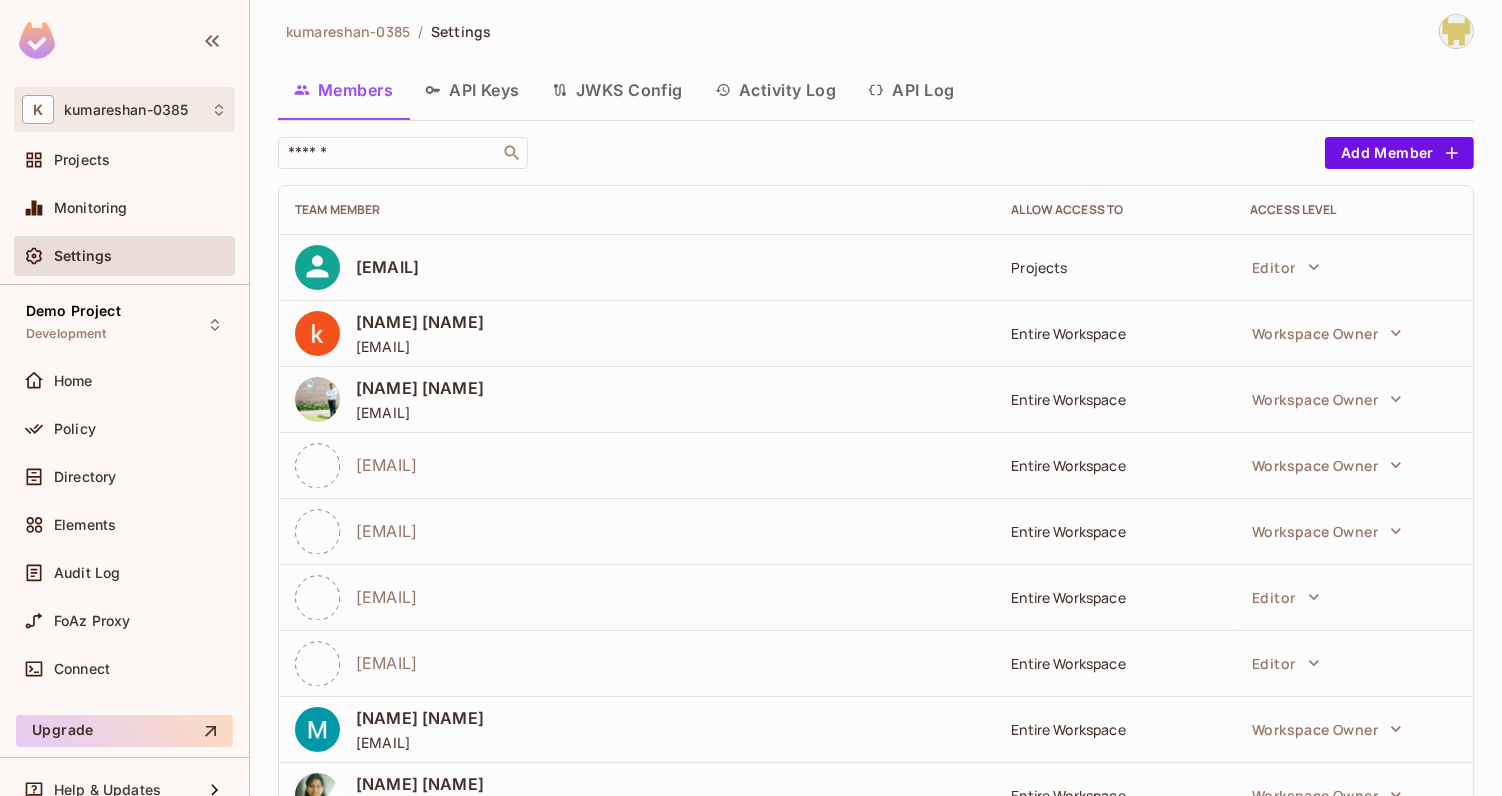click on "K kumareshan-0385" at bounding box center (124, 109) 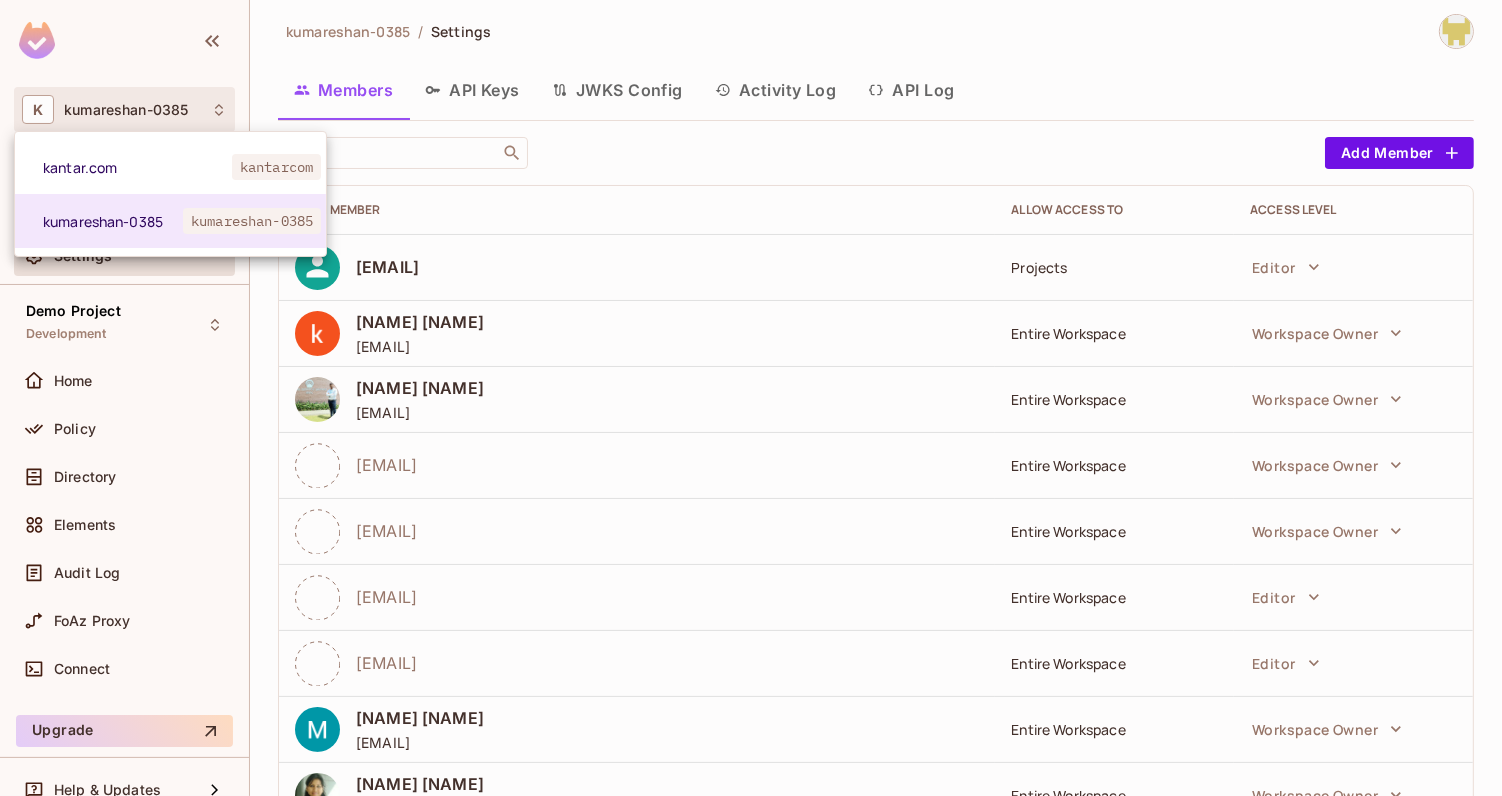 click at bounding box center [751, 398] 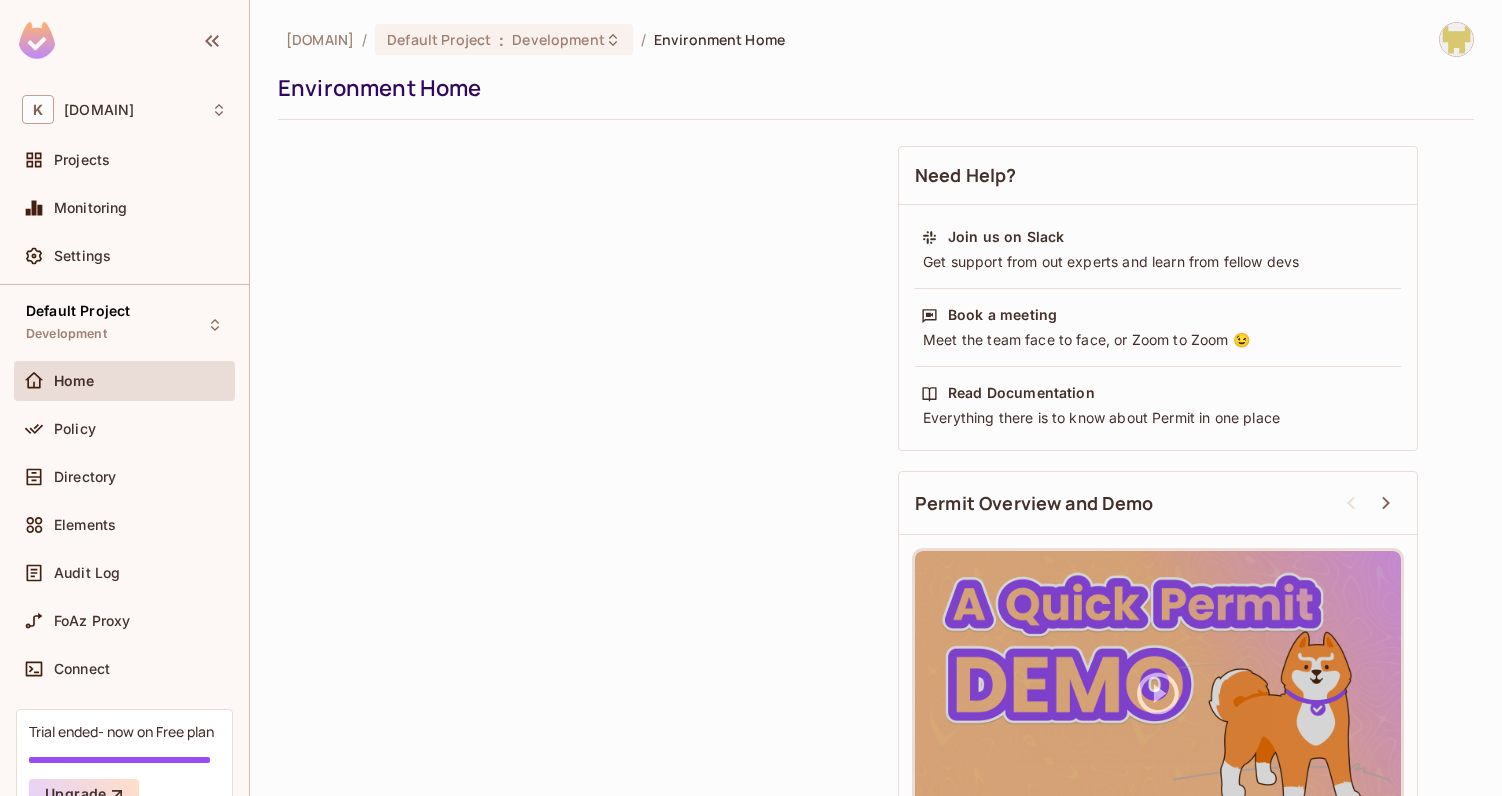 scroll, scrollTop: 0, scrollLeft: 0, axis: both 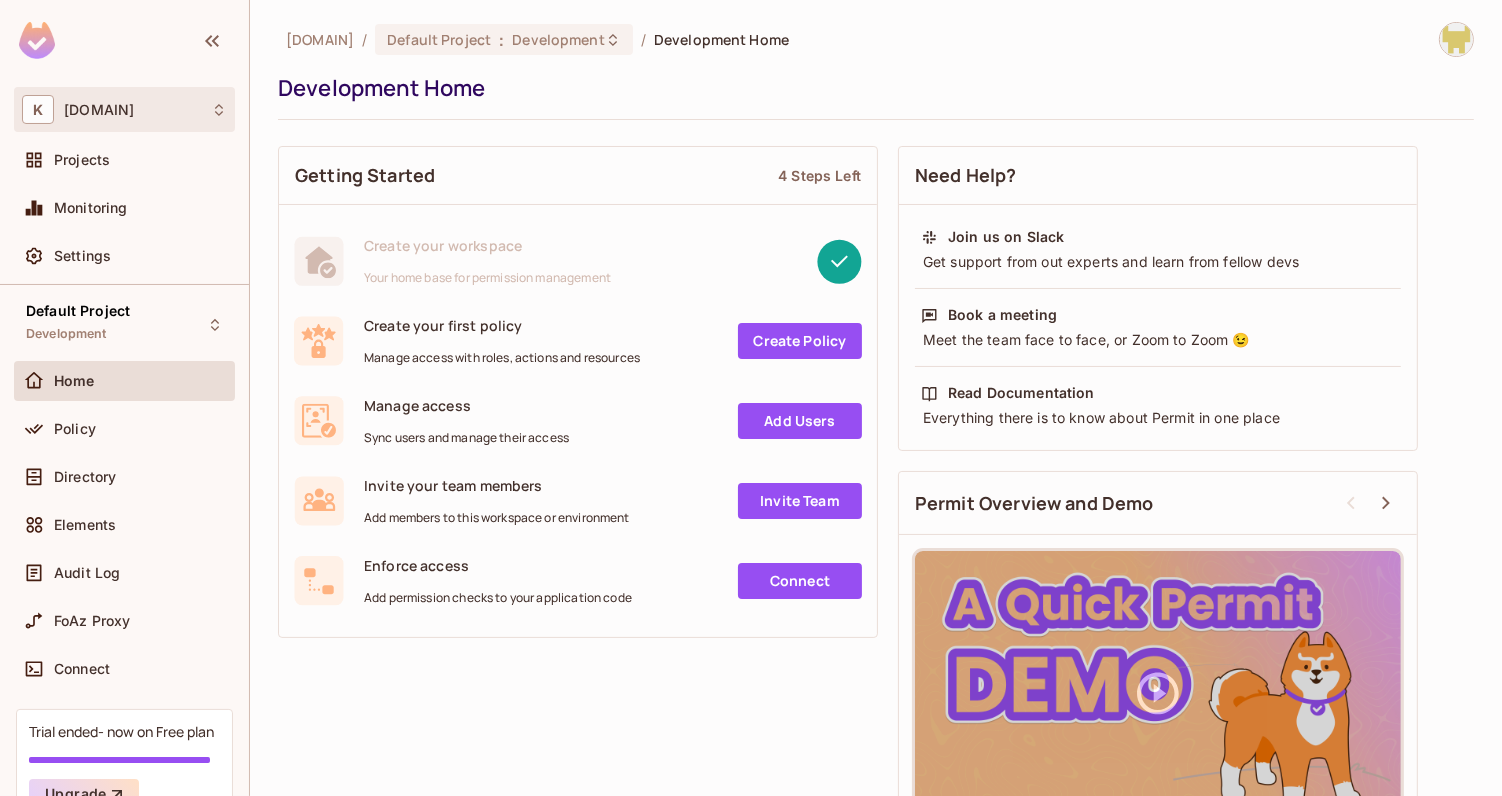 click on "[INITIAL] [DOMAIN]" at bounding box center [124, 109] 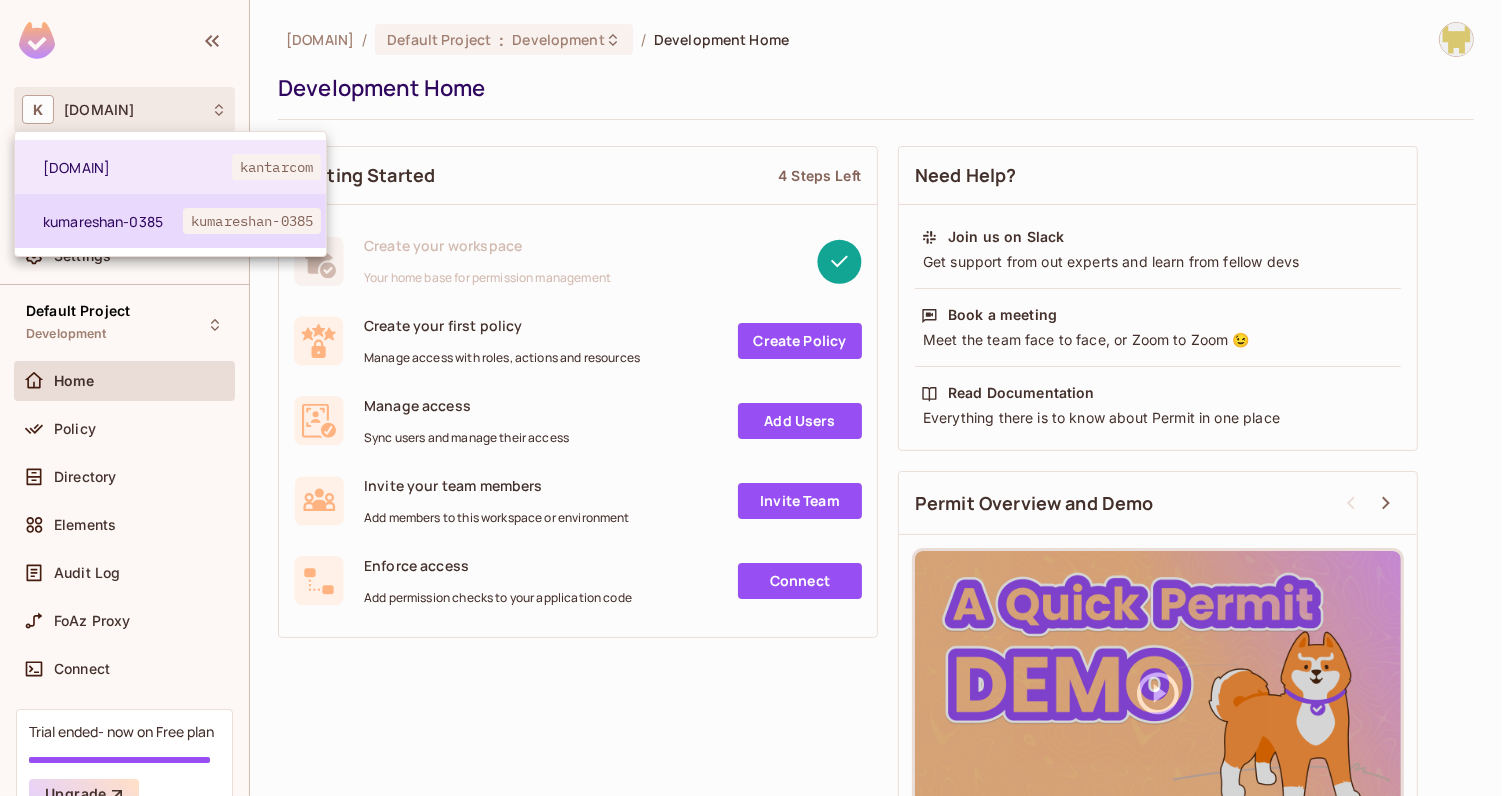 click on "kumareshan-0385" at bounding box center [113, 221] 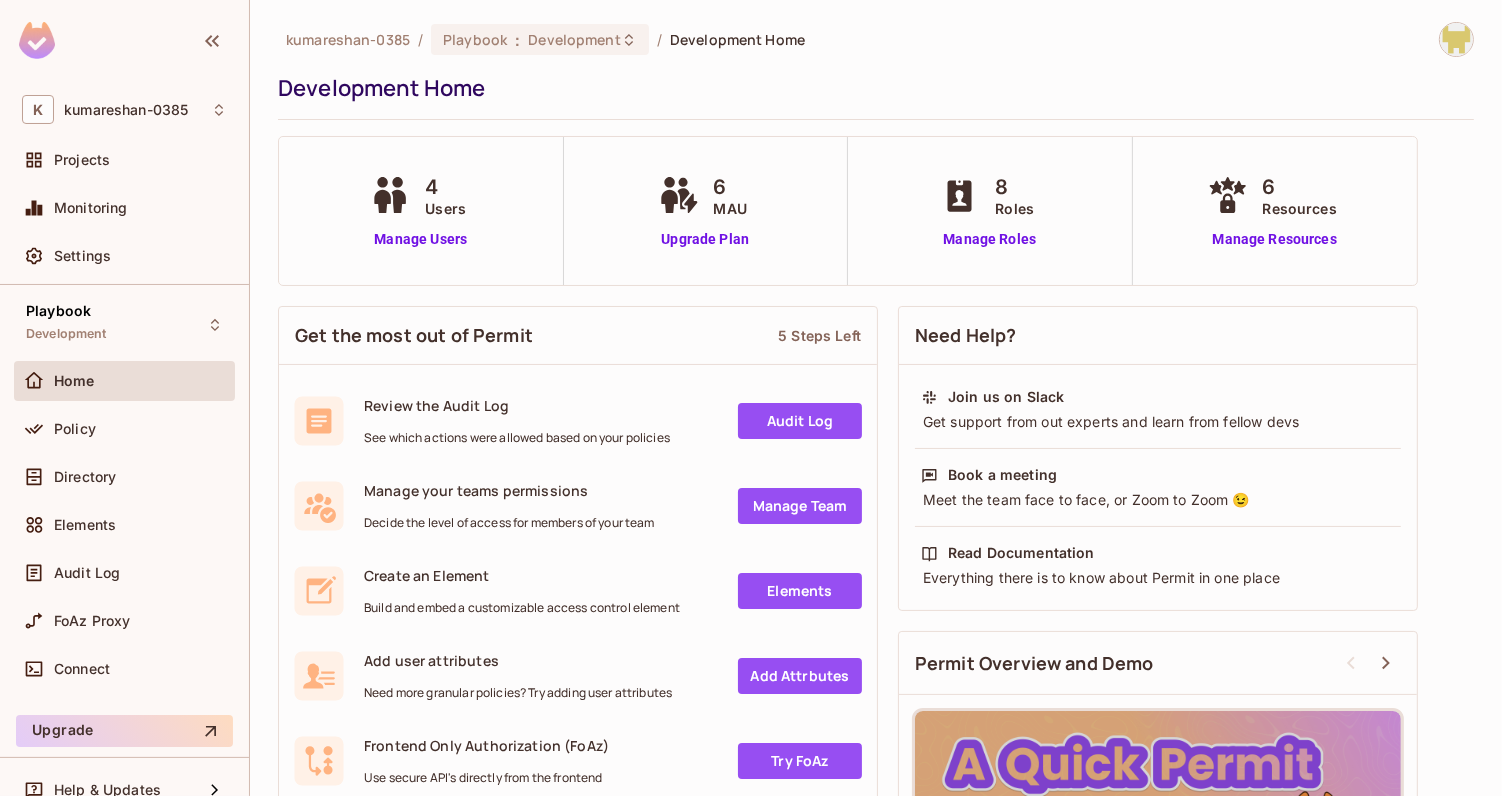 click on "Manage your teams permissions Decide the level of access for members of your team Manage Team" at bounding box center [578, 506] 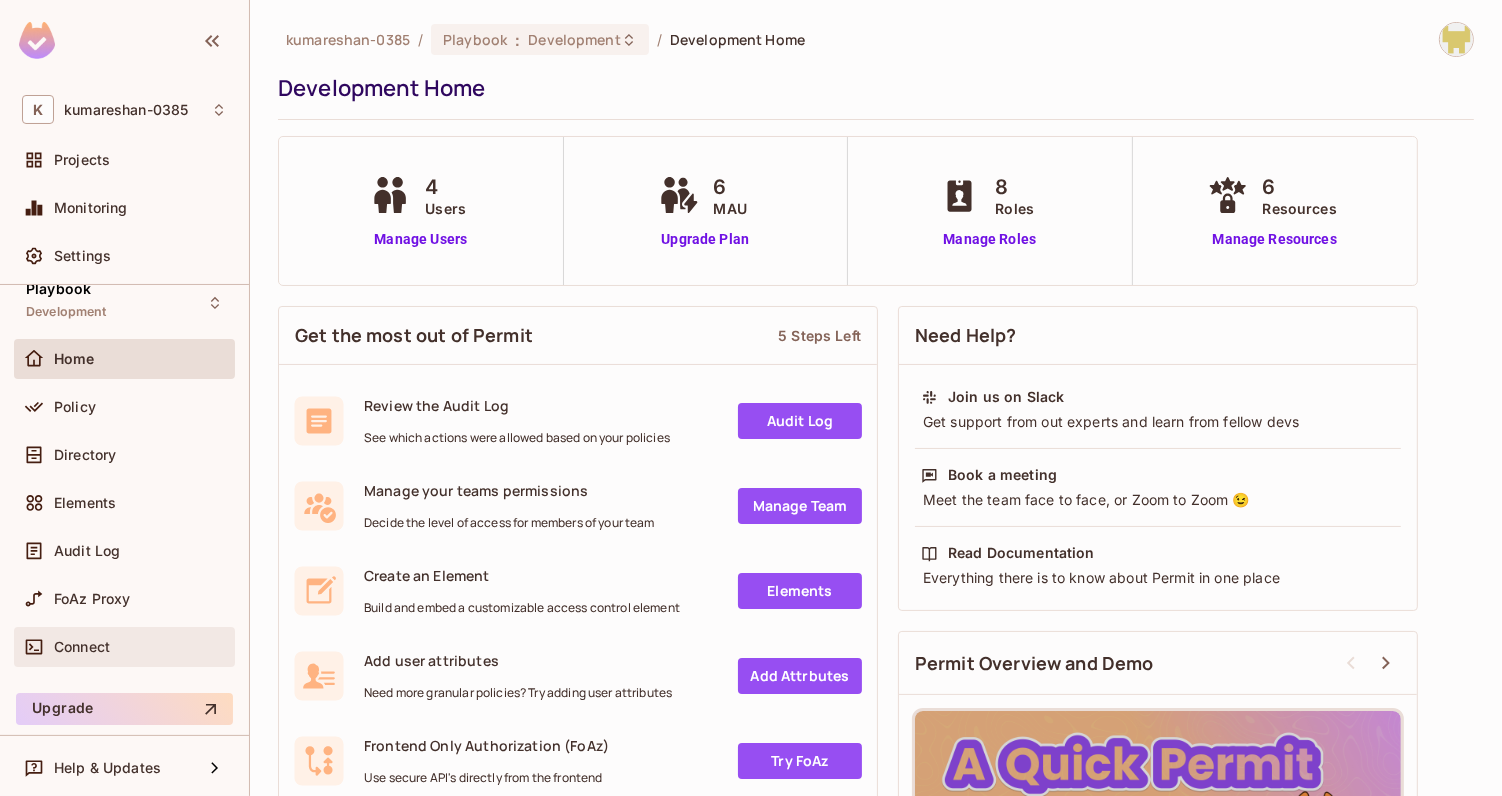 scroll, scrollTop: 0, scrollLeft: 0, axis: both 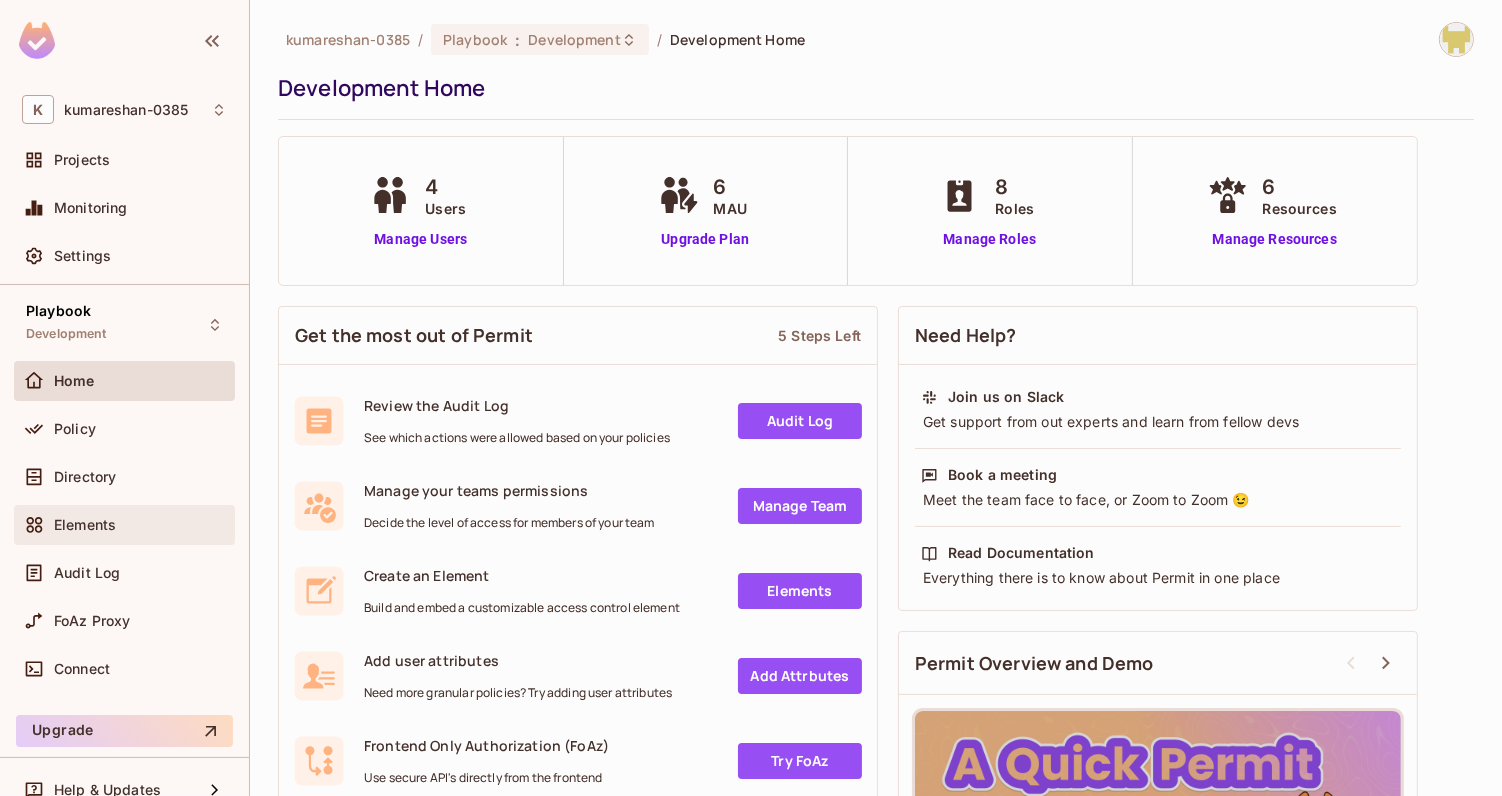 click on "Elements" at bounding box center [124, 525] 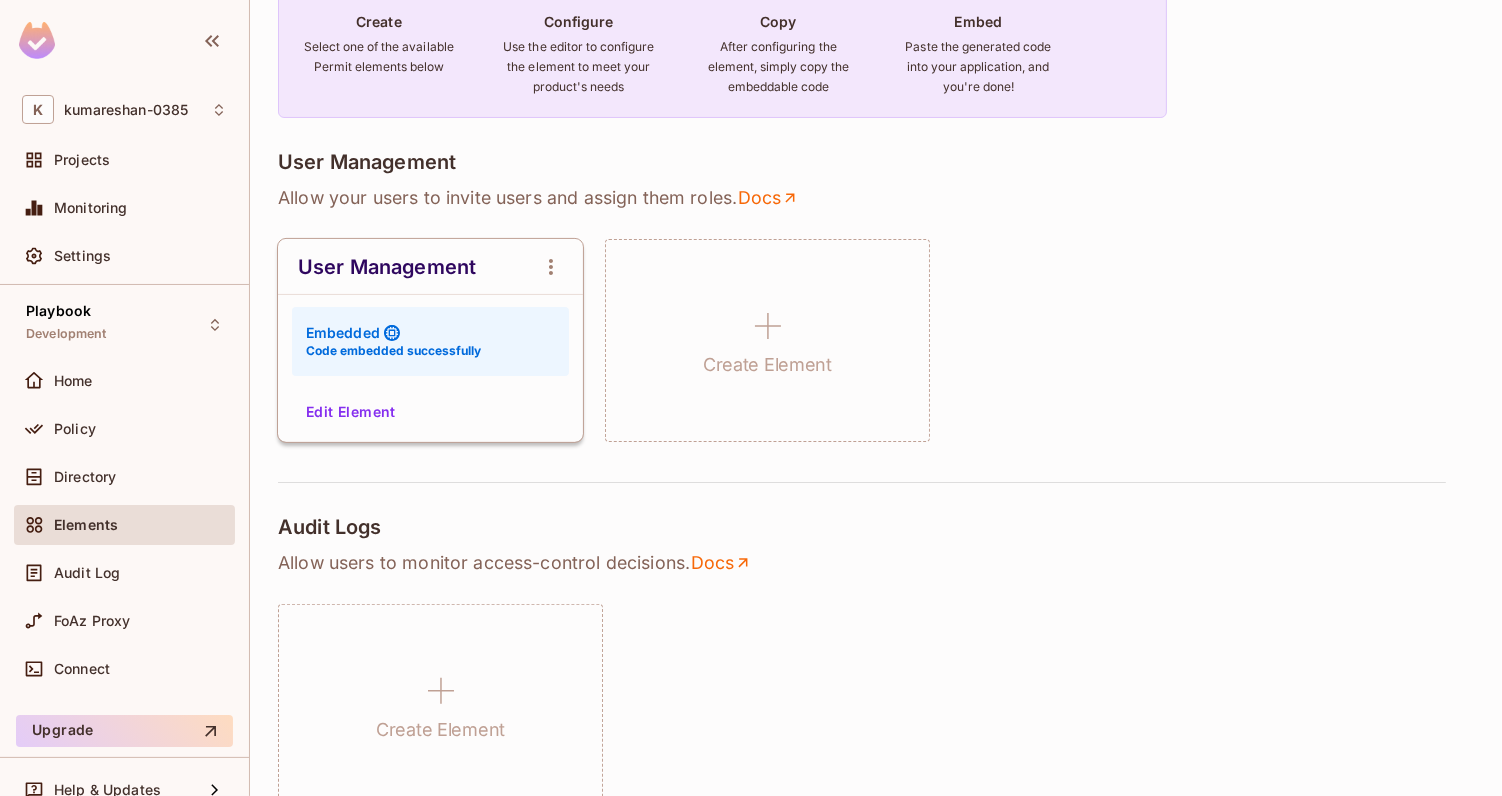scroll, scrollTop: 0, scrollLeft: 0, axis: both 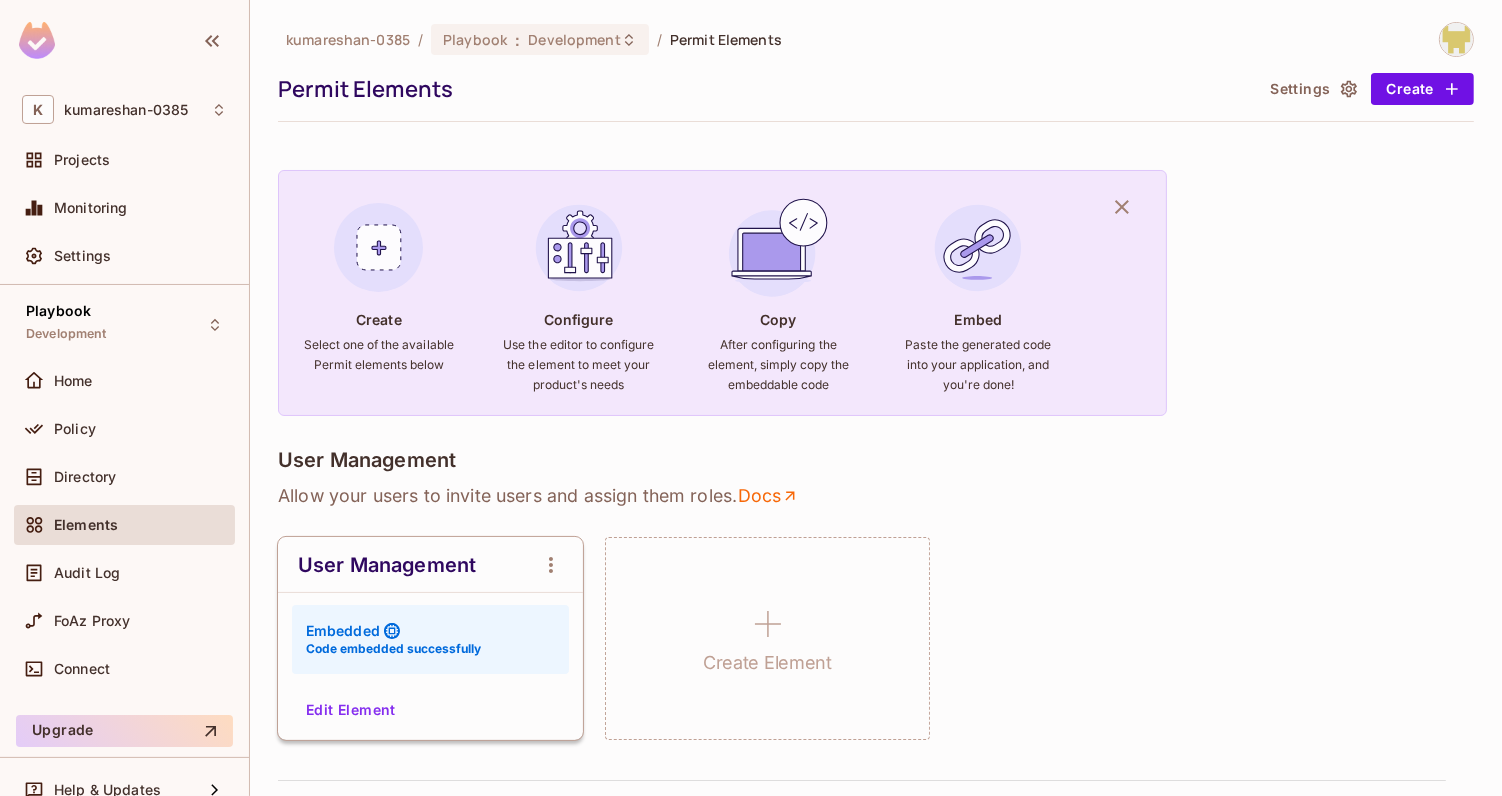 click on "User Management   Allow your users to invite users and assign them roles .  Docs User Management Embedded Code embedded successfully Edit Element Create Element" at bounding box center [876, 594] 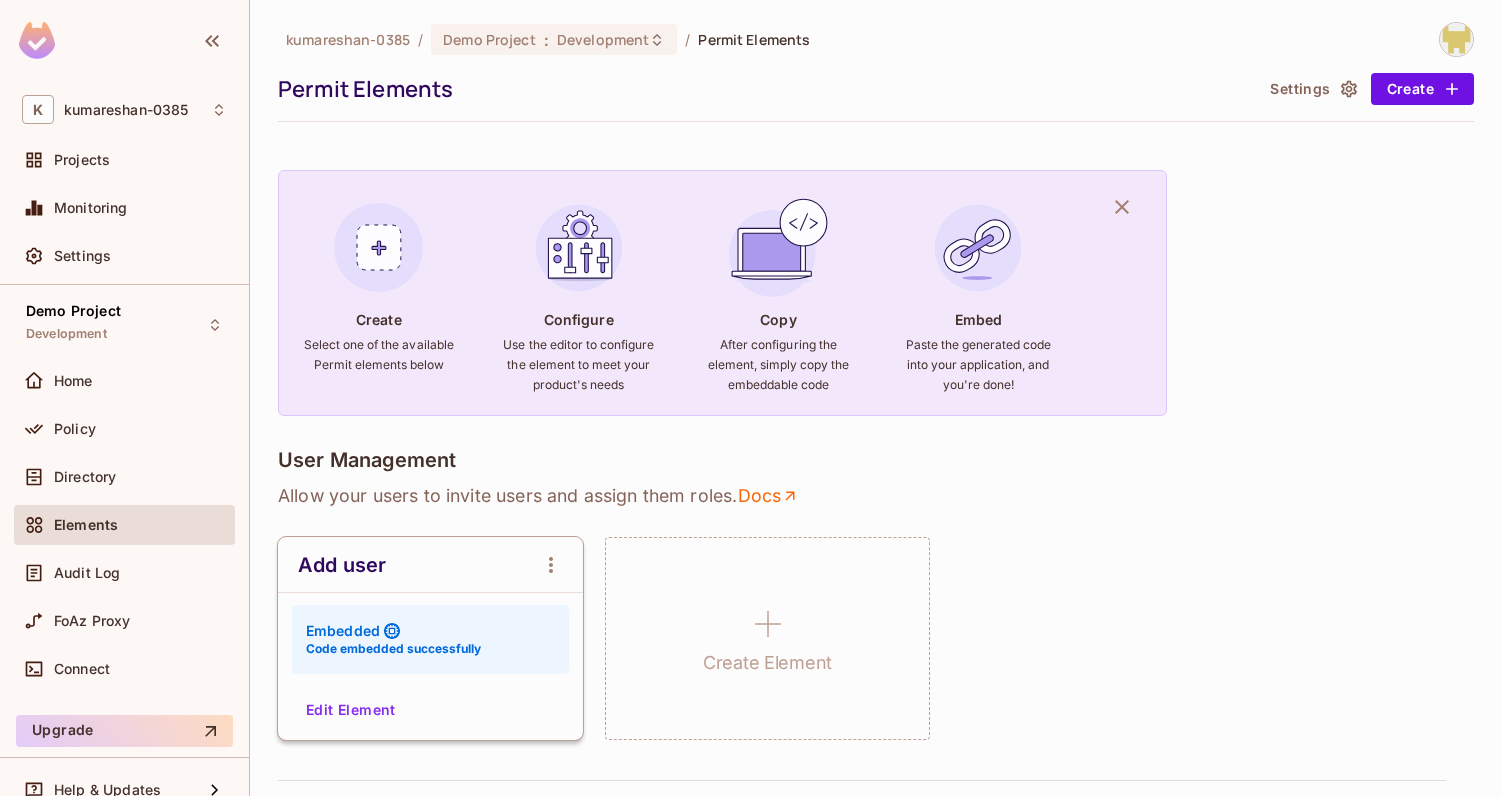 scroll, scrollTop: 0, scrollLeft: 0, axis: both 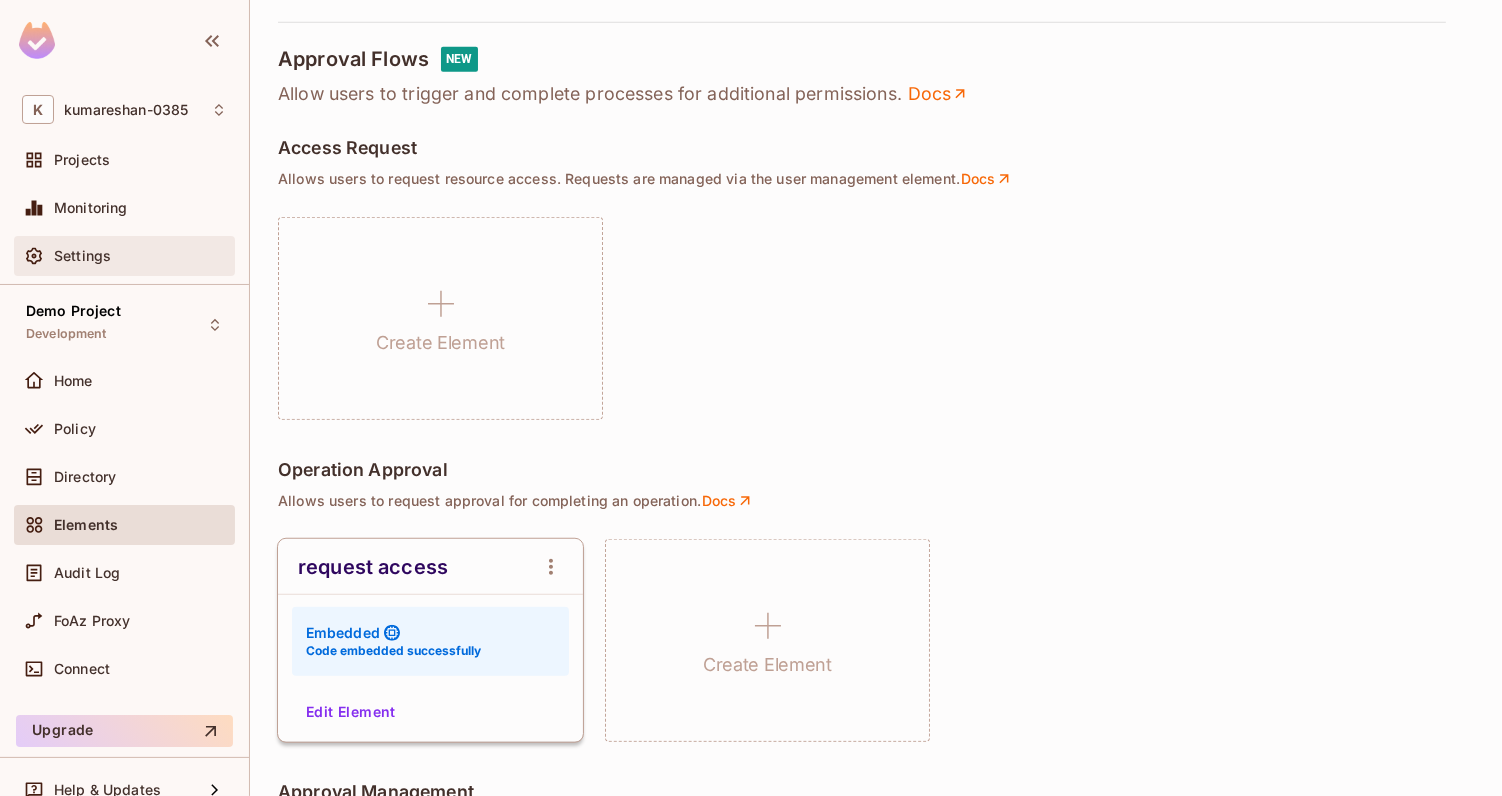 click on "Settings" at bounding box center [124, 256] 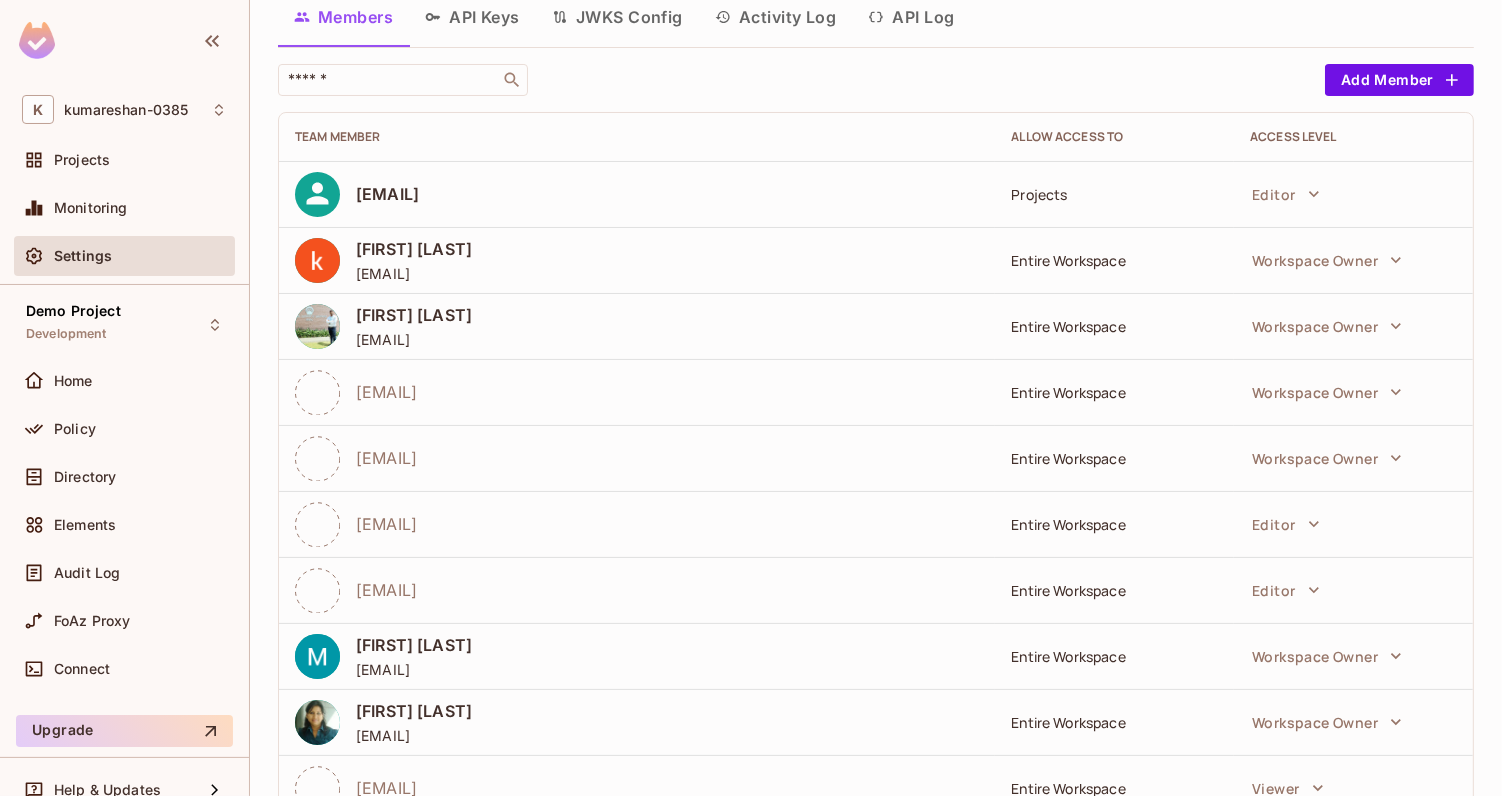 scroll, scrollTop: 0, scrollLeft: 0, axis: both 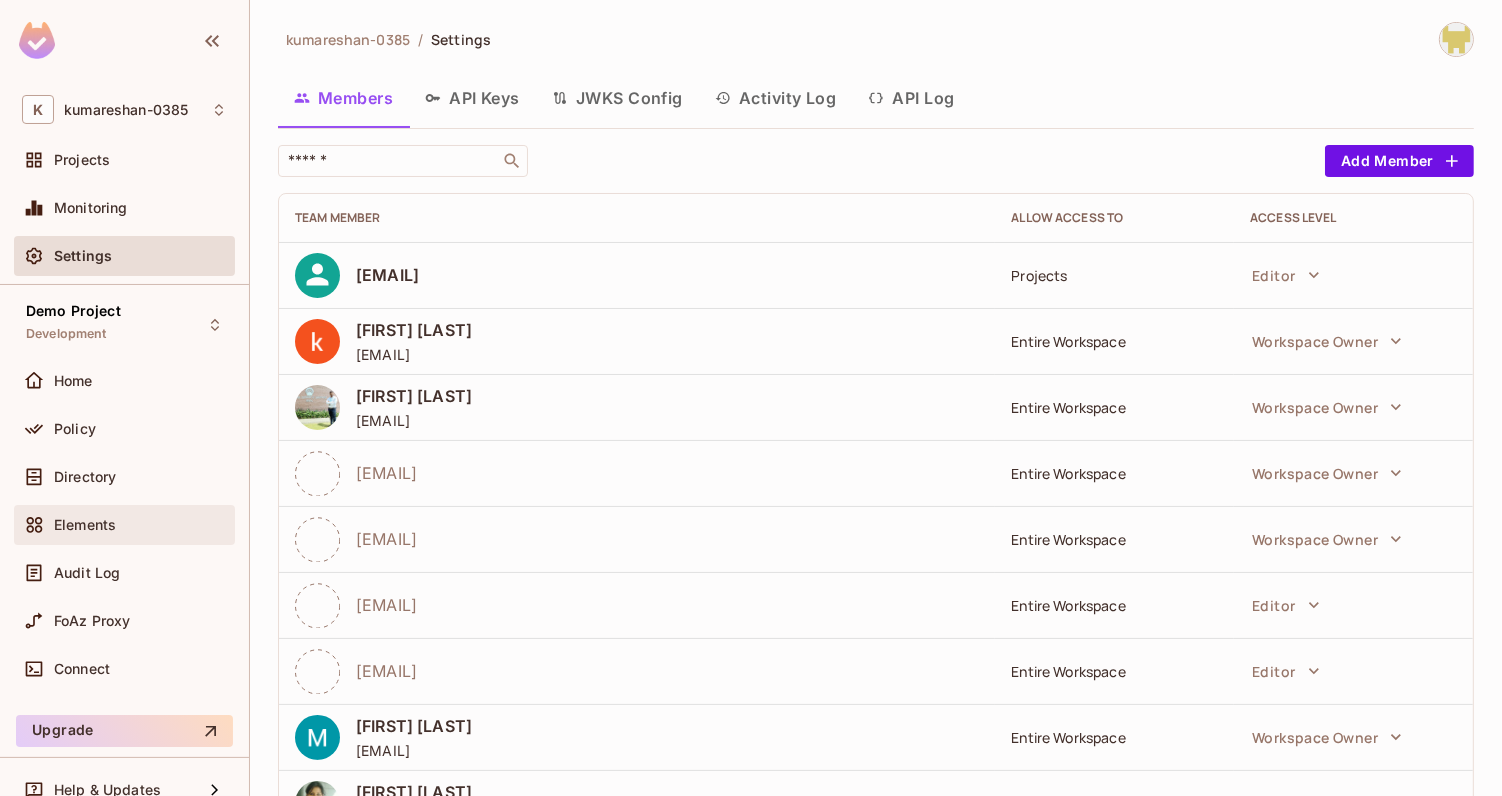 click on "Elements" at bounding box center [124, 525] 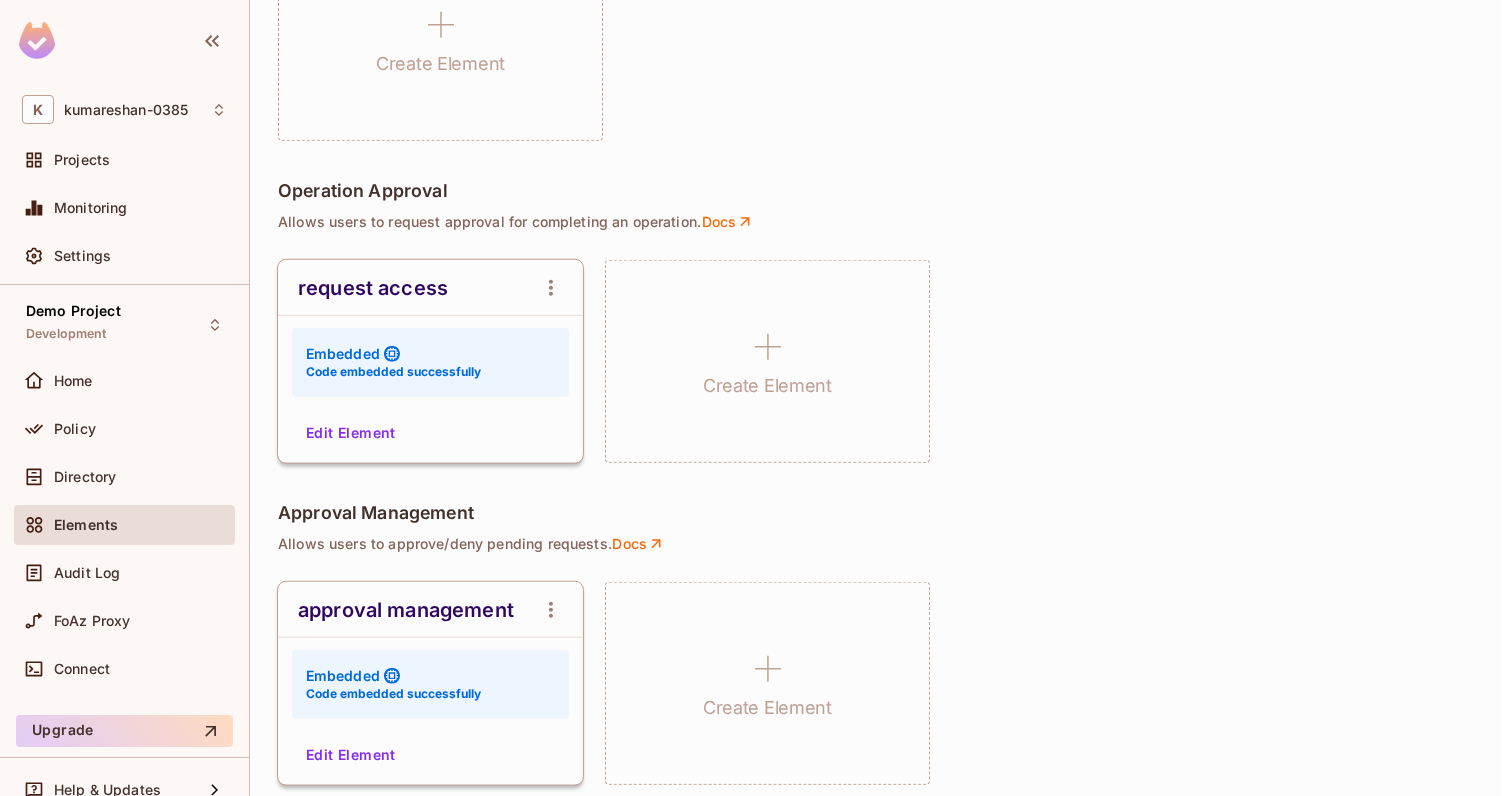 scroll, scrollTop: 1429, scrollLeft: 0, axis: vertical 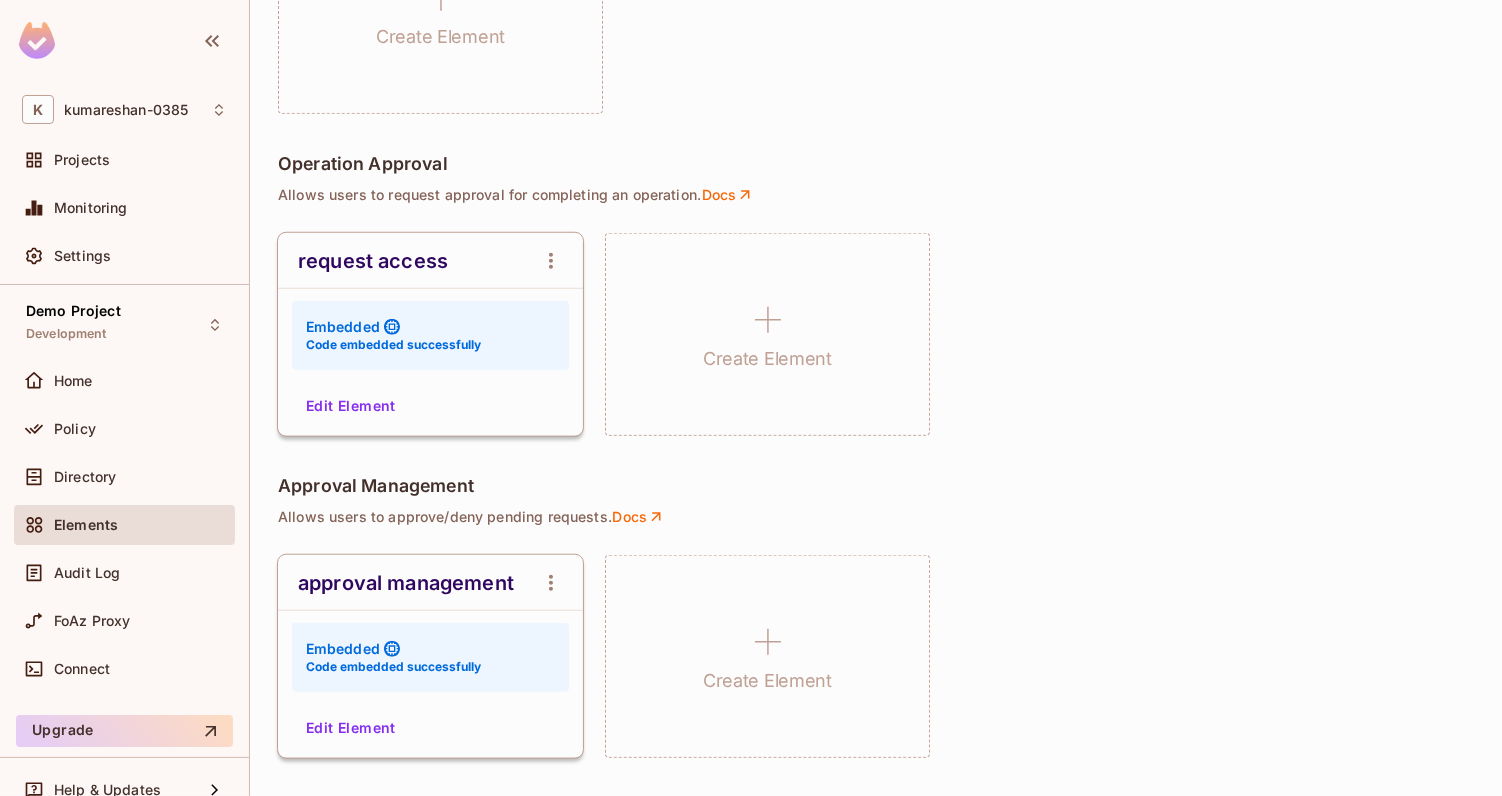 click on "Edit Element" at bounding box center [351, 728] 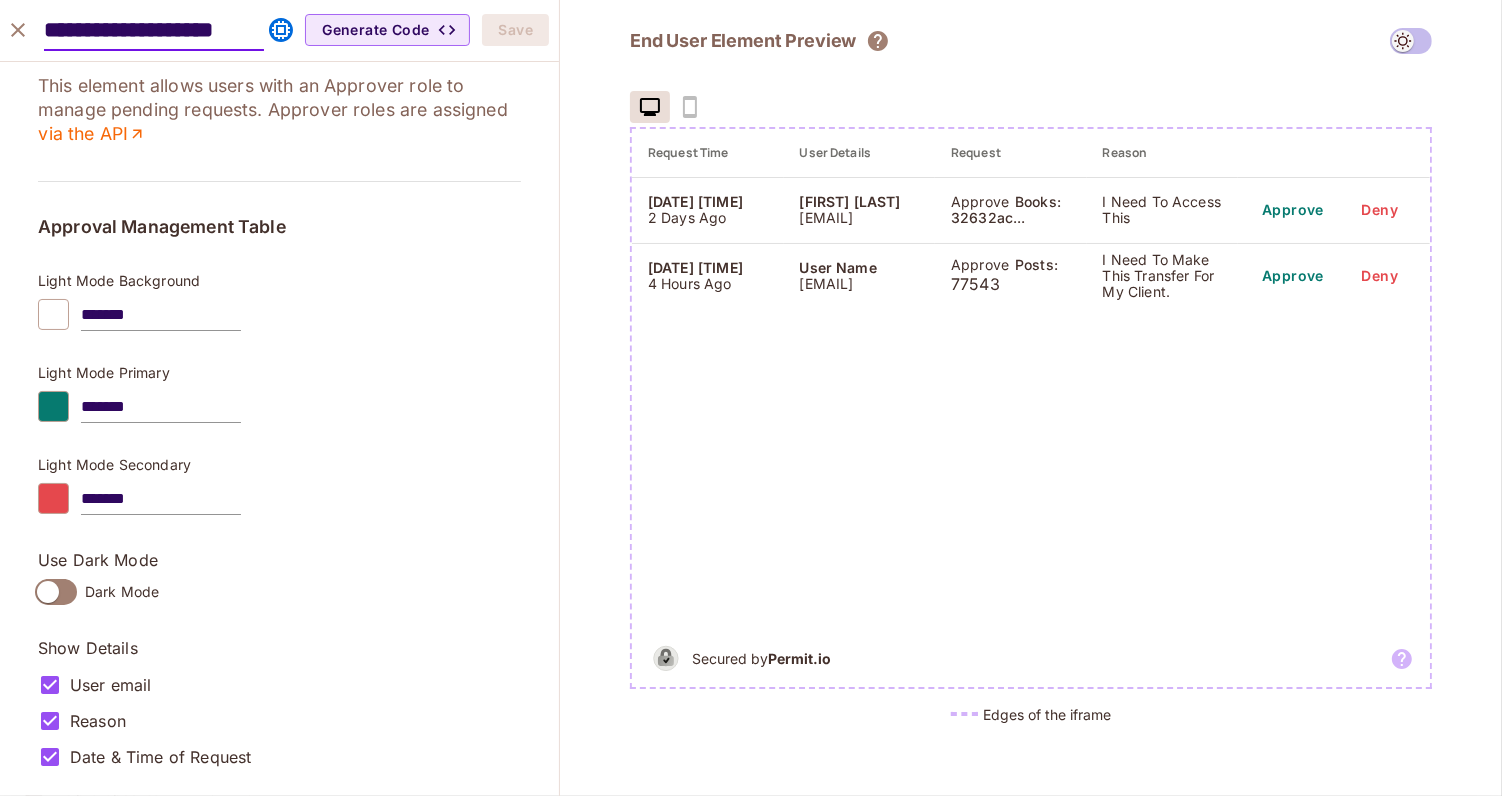 scroll, scrollTop: 0, scrollLeft: 0, axis: both 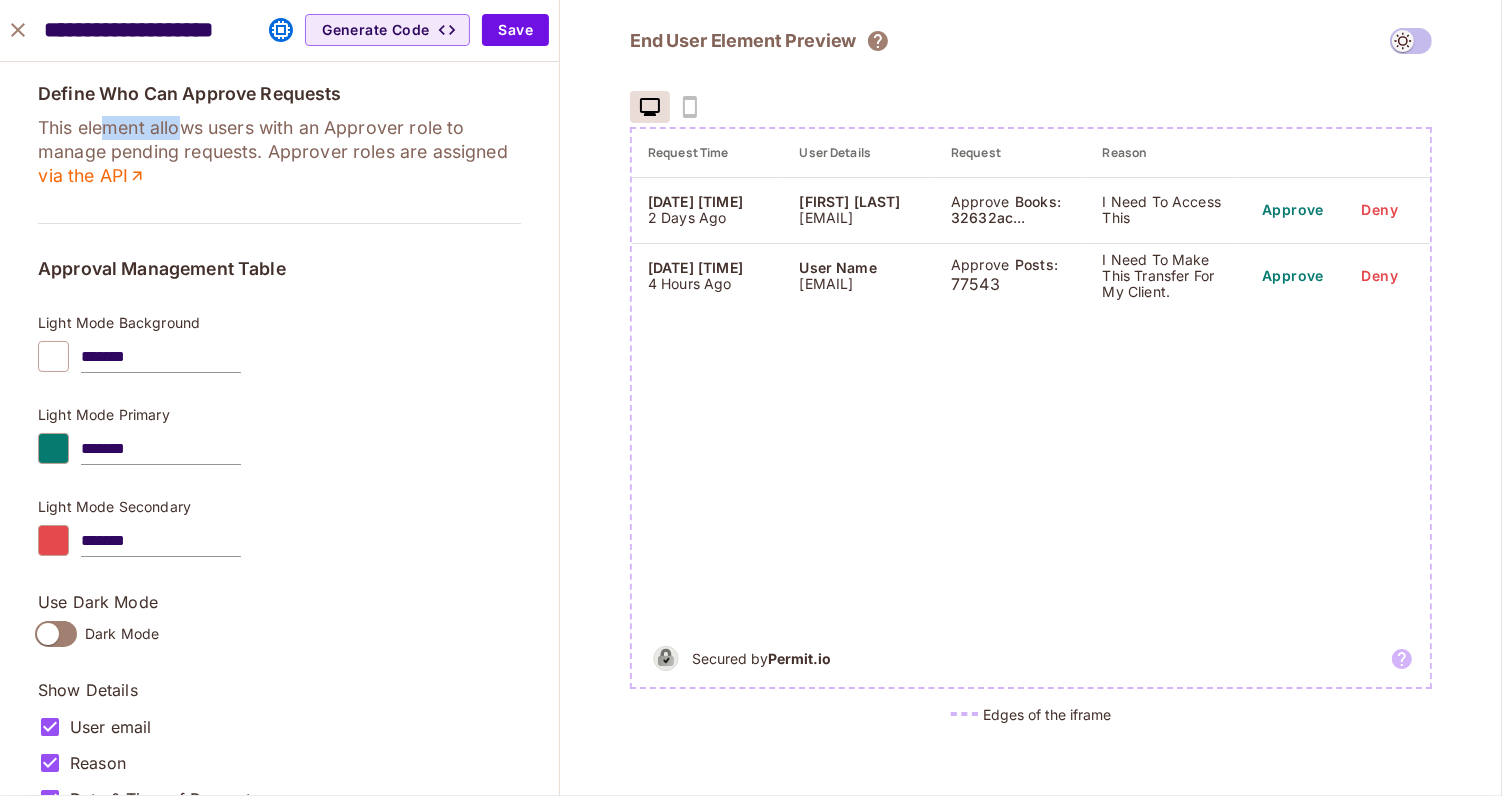 drag, startPoint x: 108, startPoint y: 129, endPoint x: 187, endPoint y: 128, distance: 79.00633 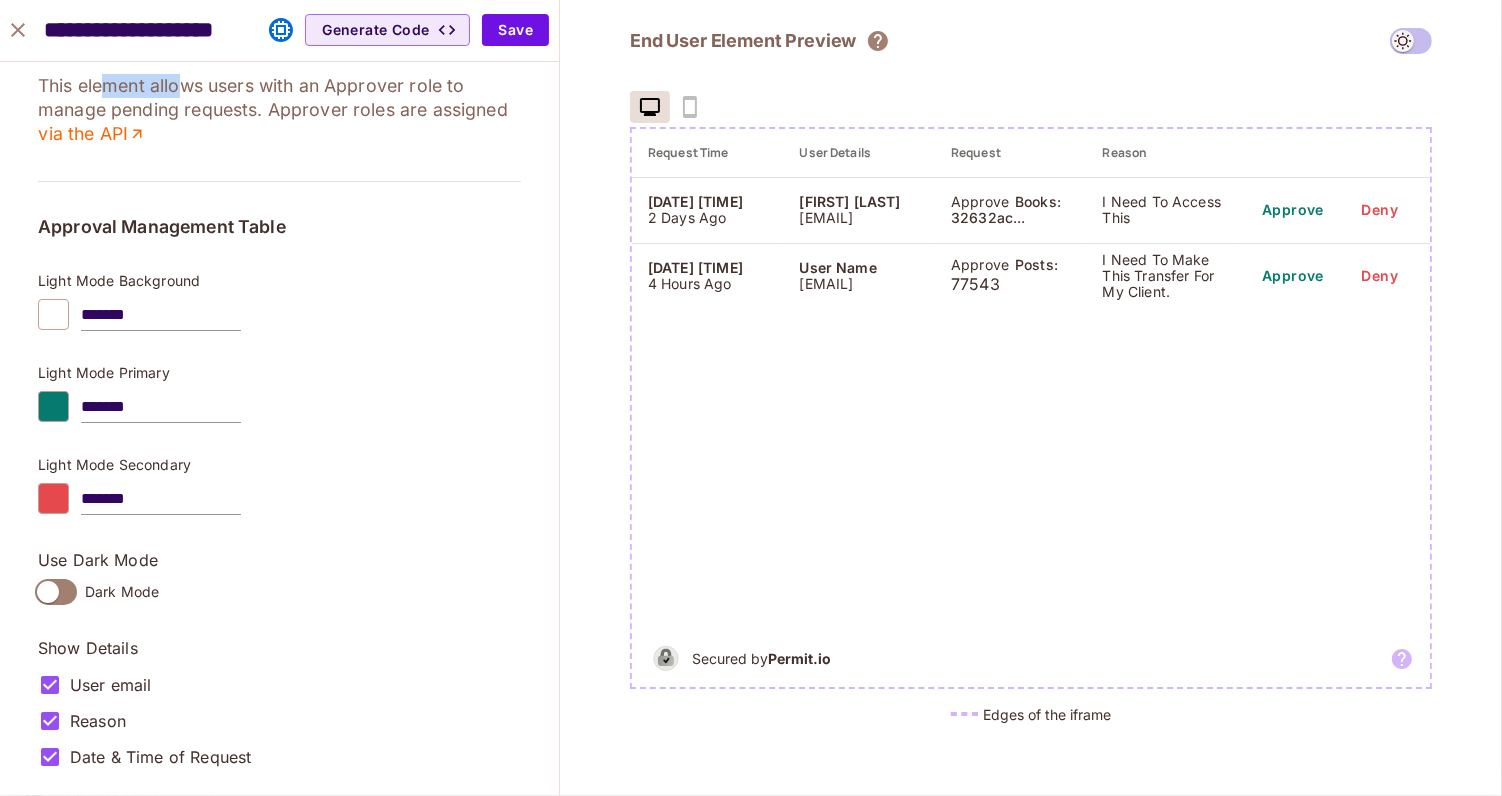 scroll, scrollTop: 0, scrollLeft: 0, axis: both 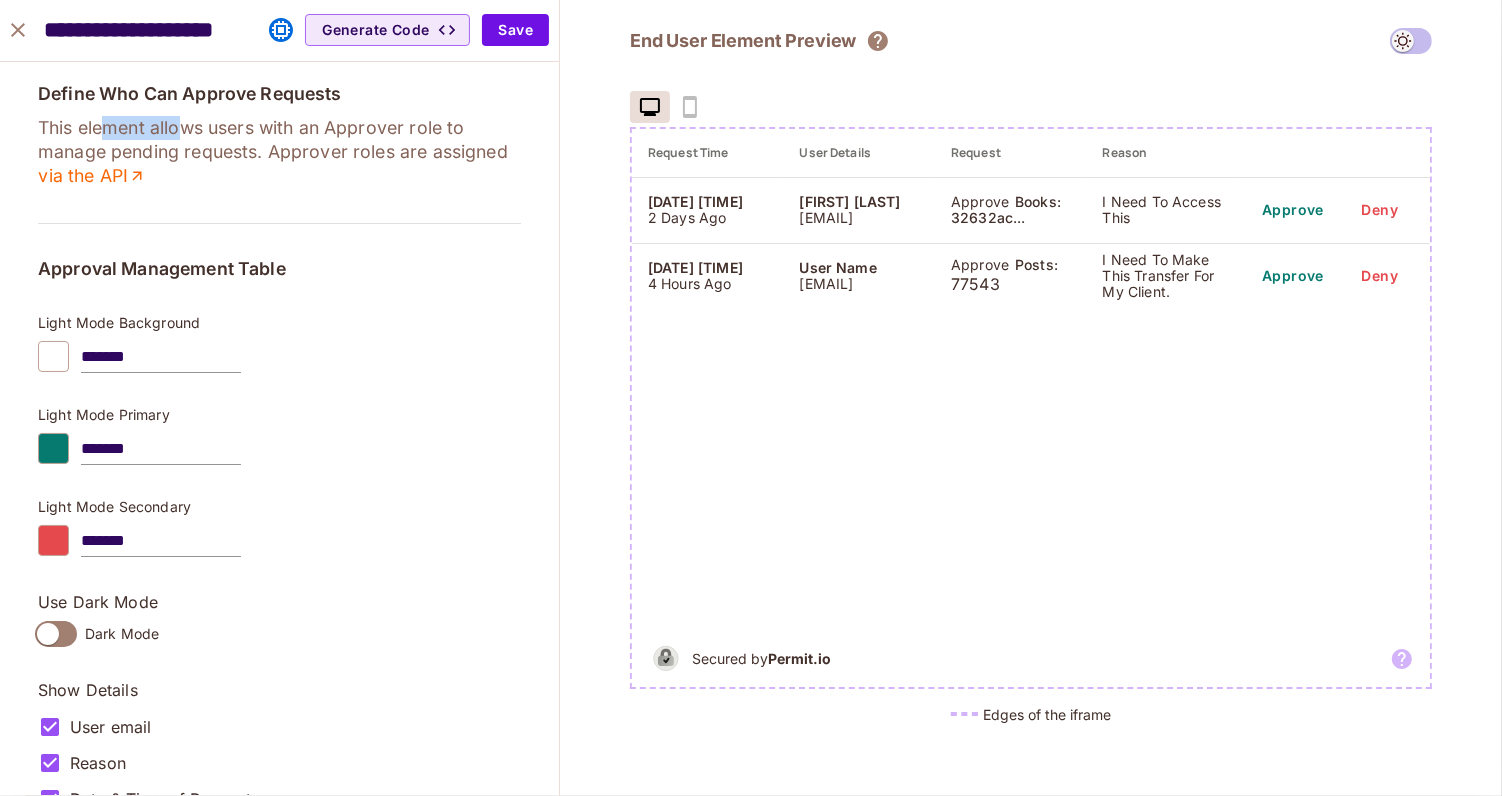 click 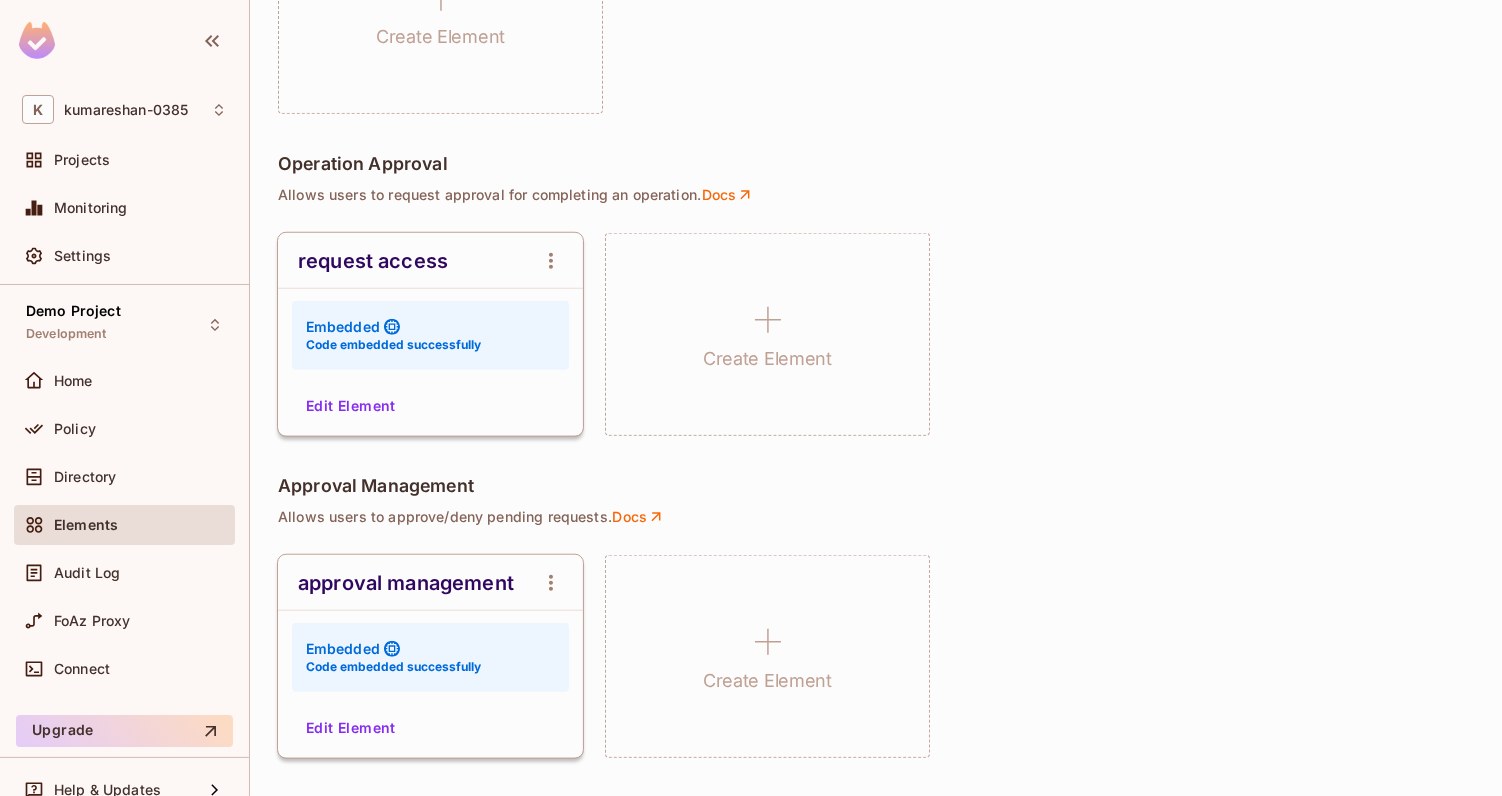 click on "Approval Management" at bounding box center (376, 486) 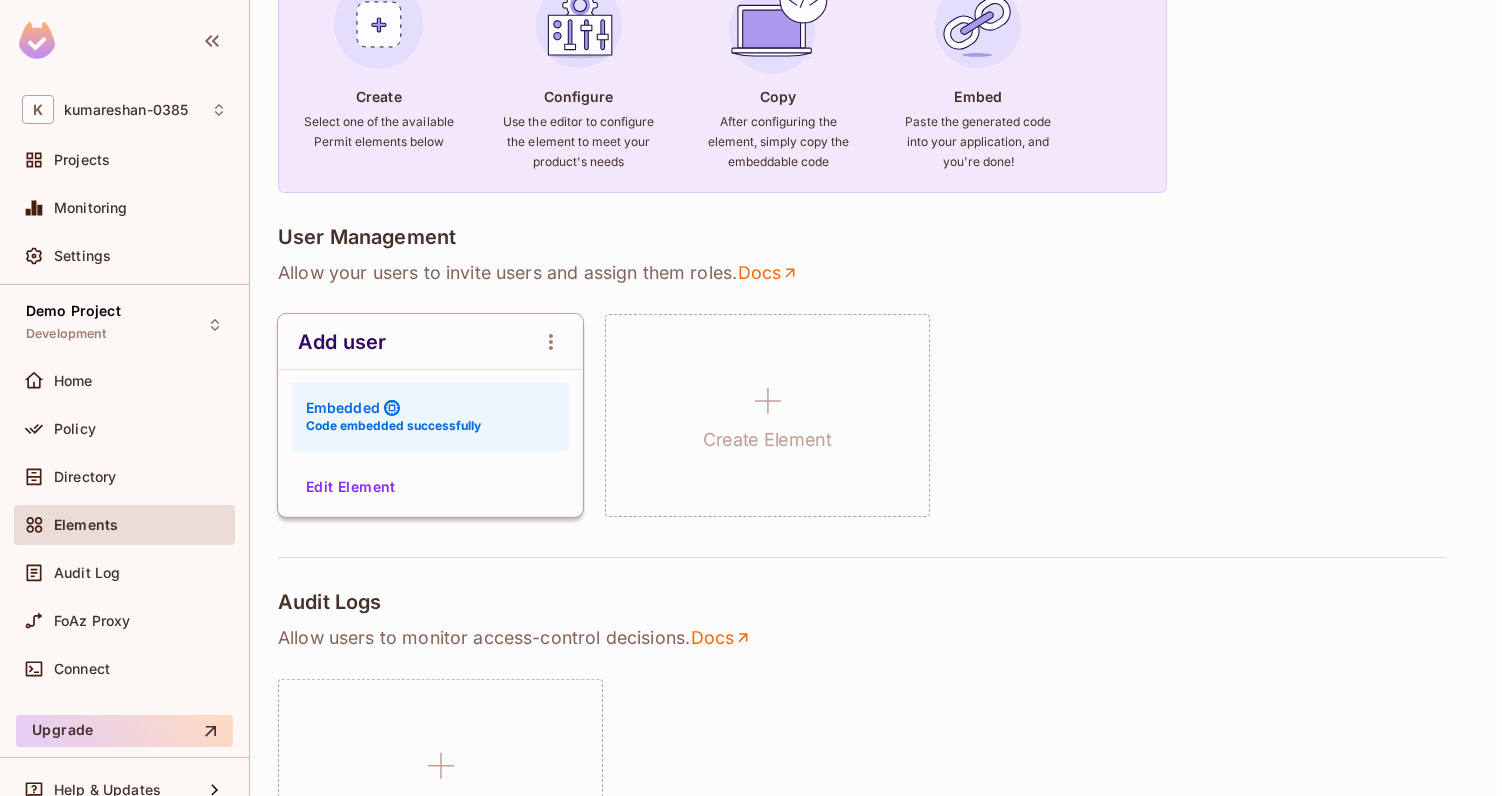 scroll, scrollTop: 218, scrollLeft: 0, axis: vertical 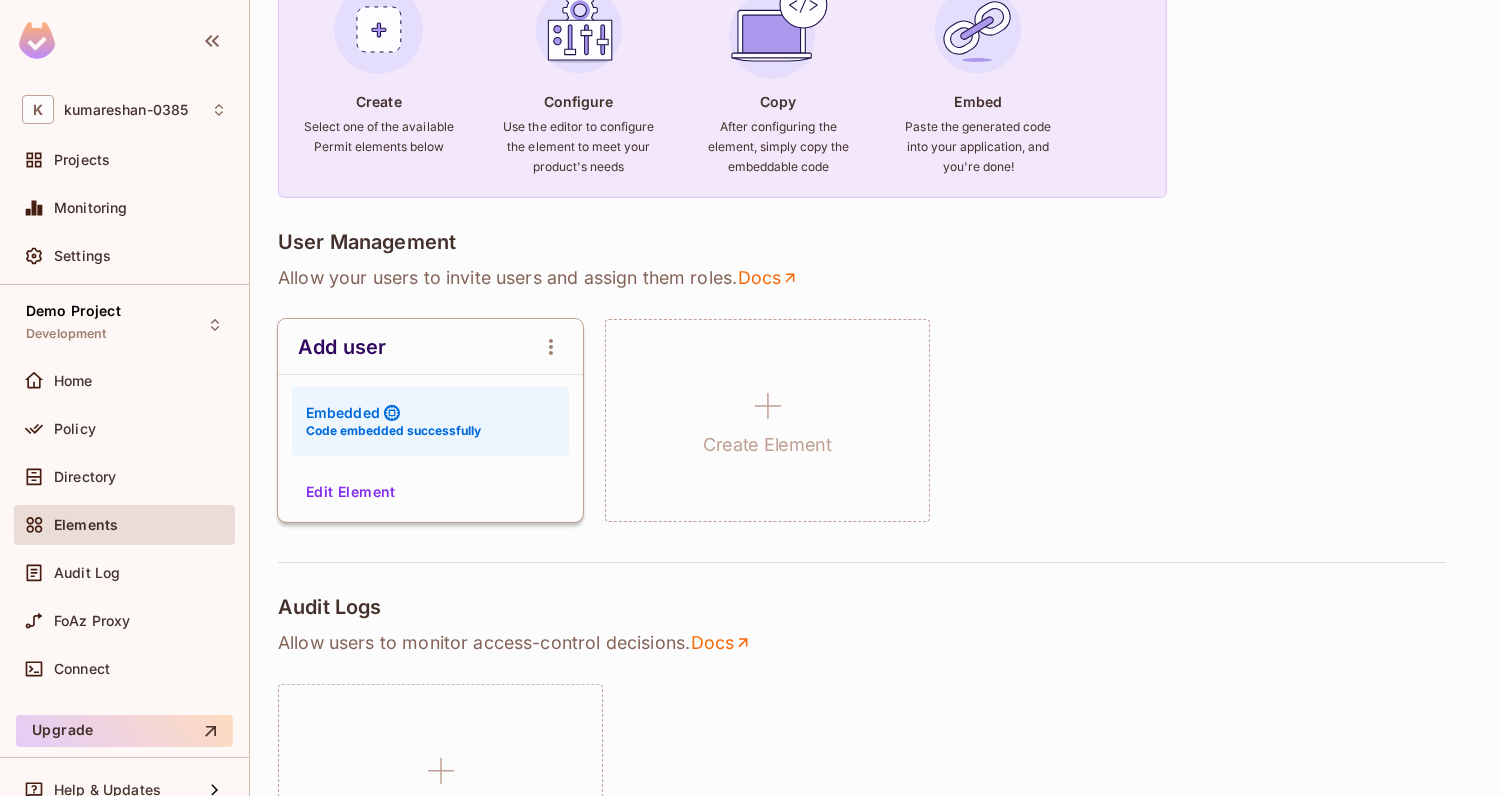 click on "Edit Element" at bounding box center [351, 492] 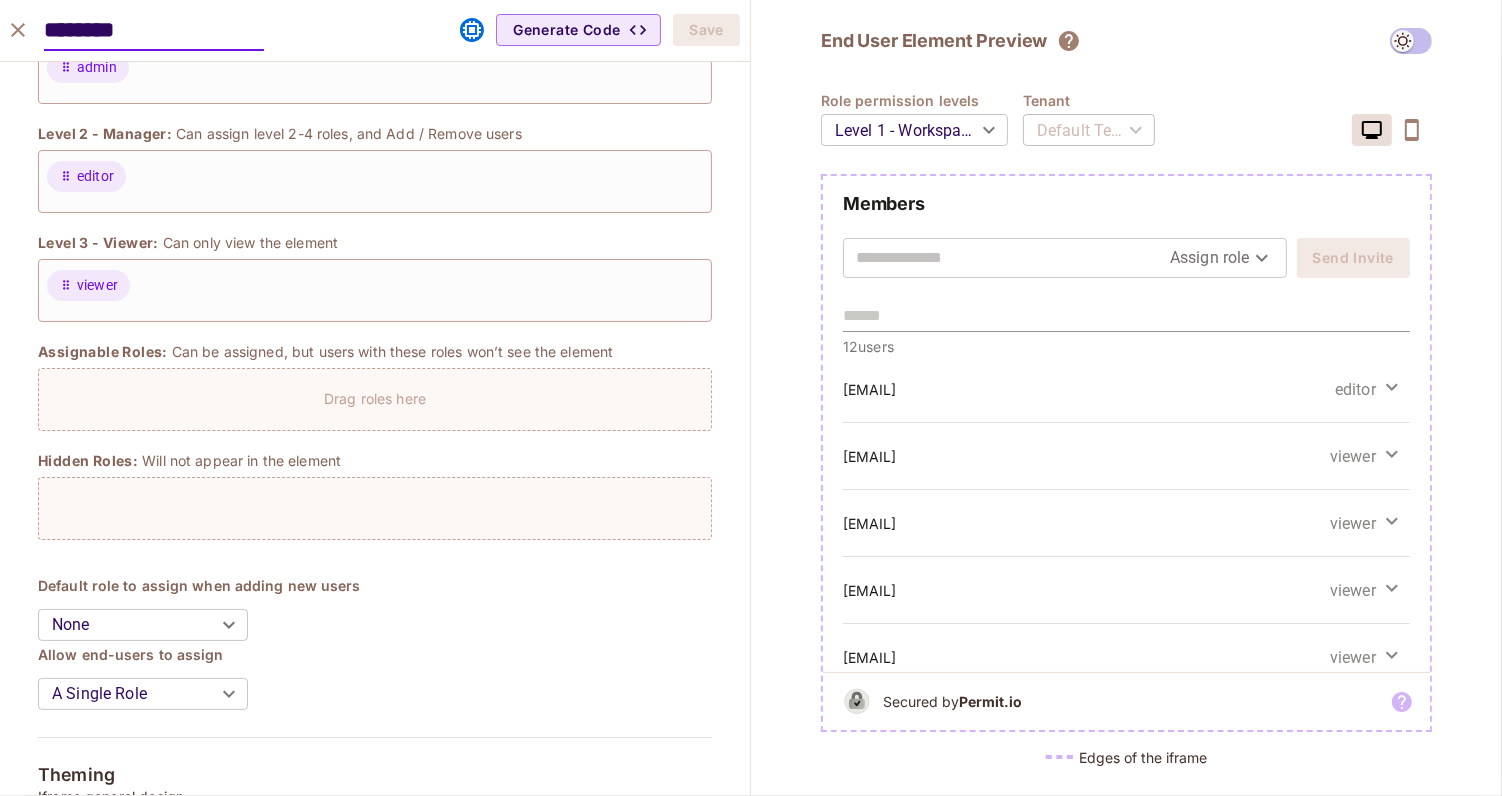 scroll, scrollTop: 0, scrollLeft: 0, axis: both 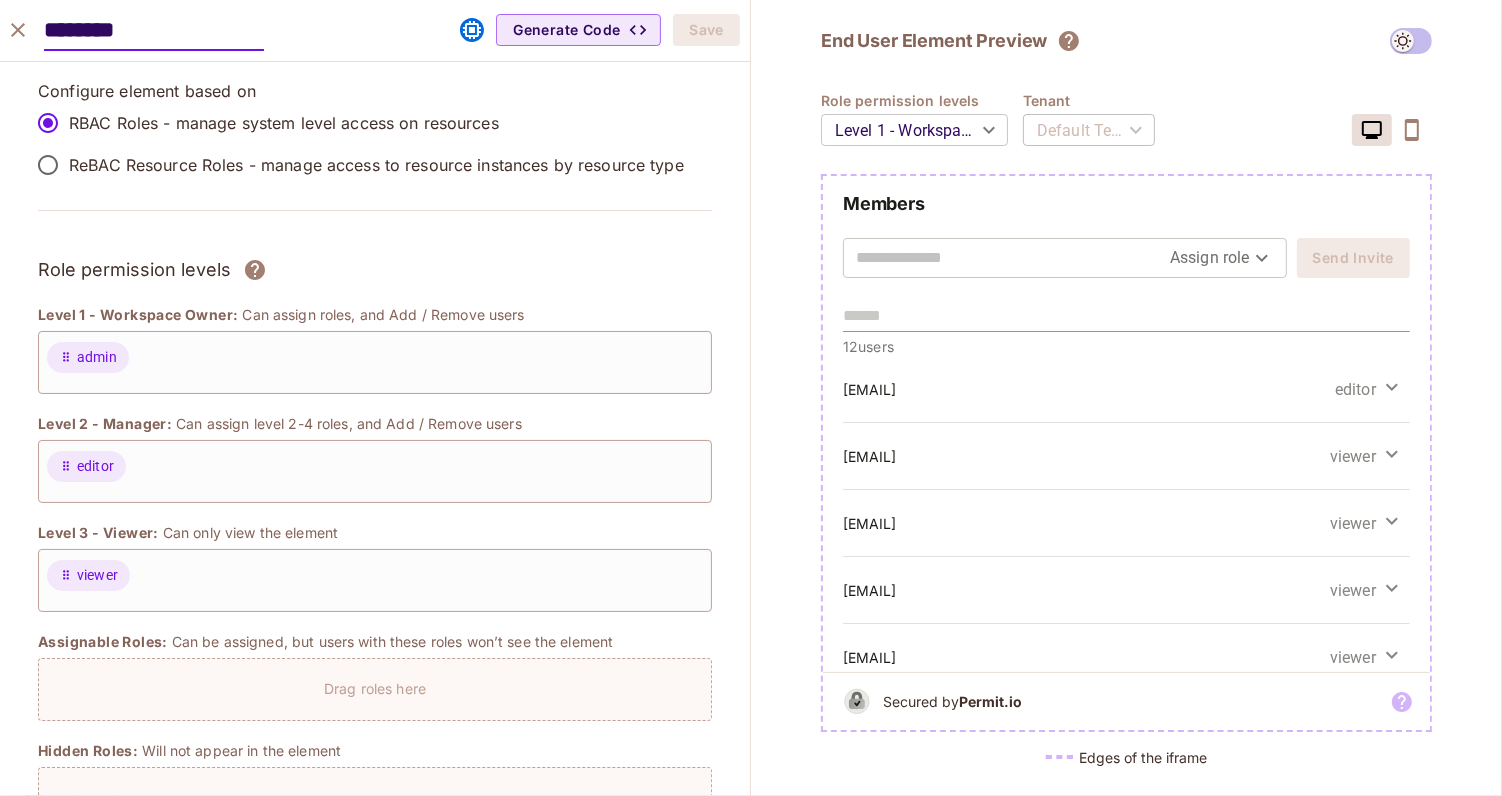 click 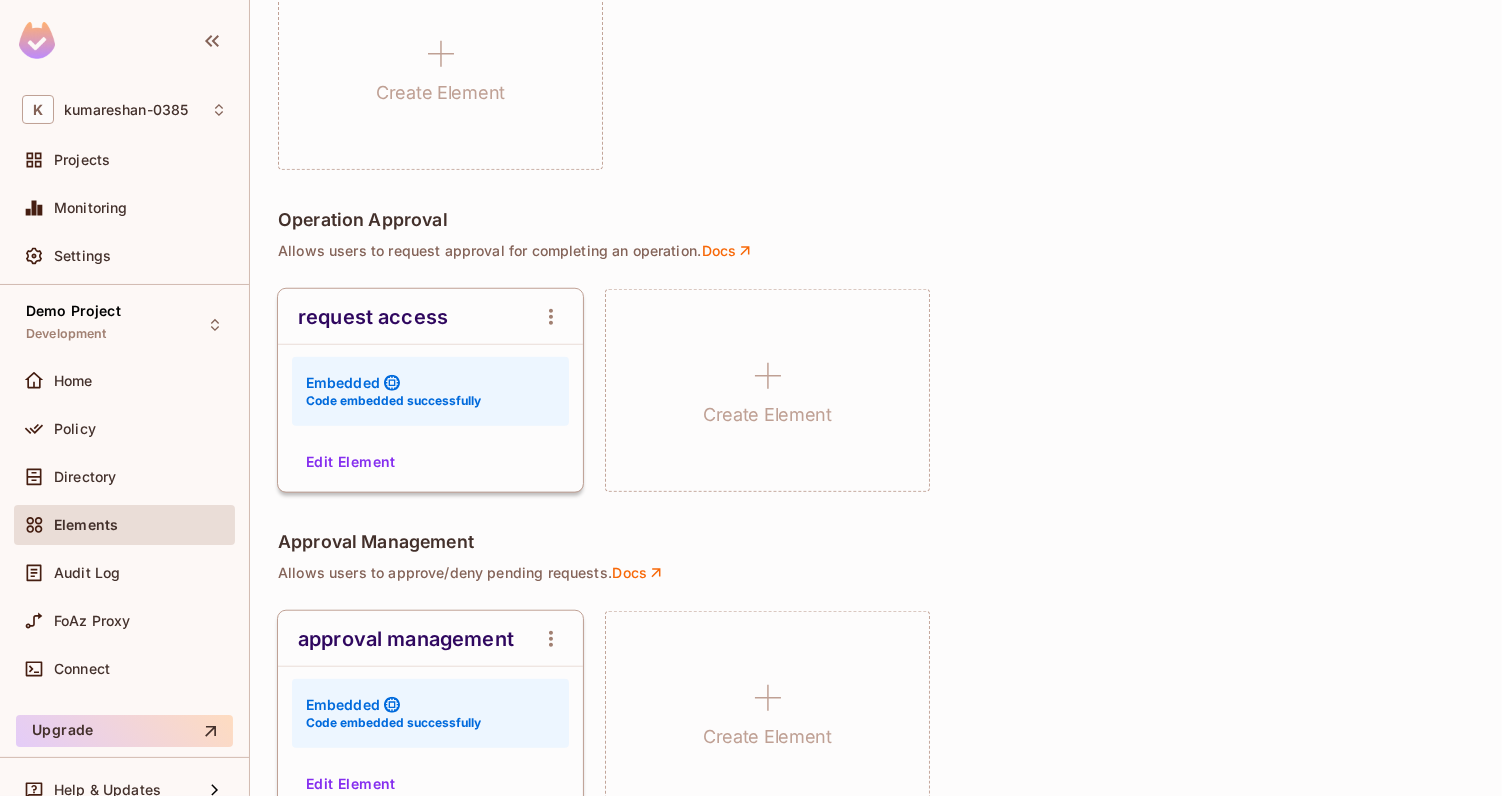scroll, scrollTop: 1372, scrollLeft: 0, axis: vertical 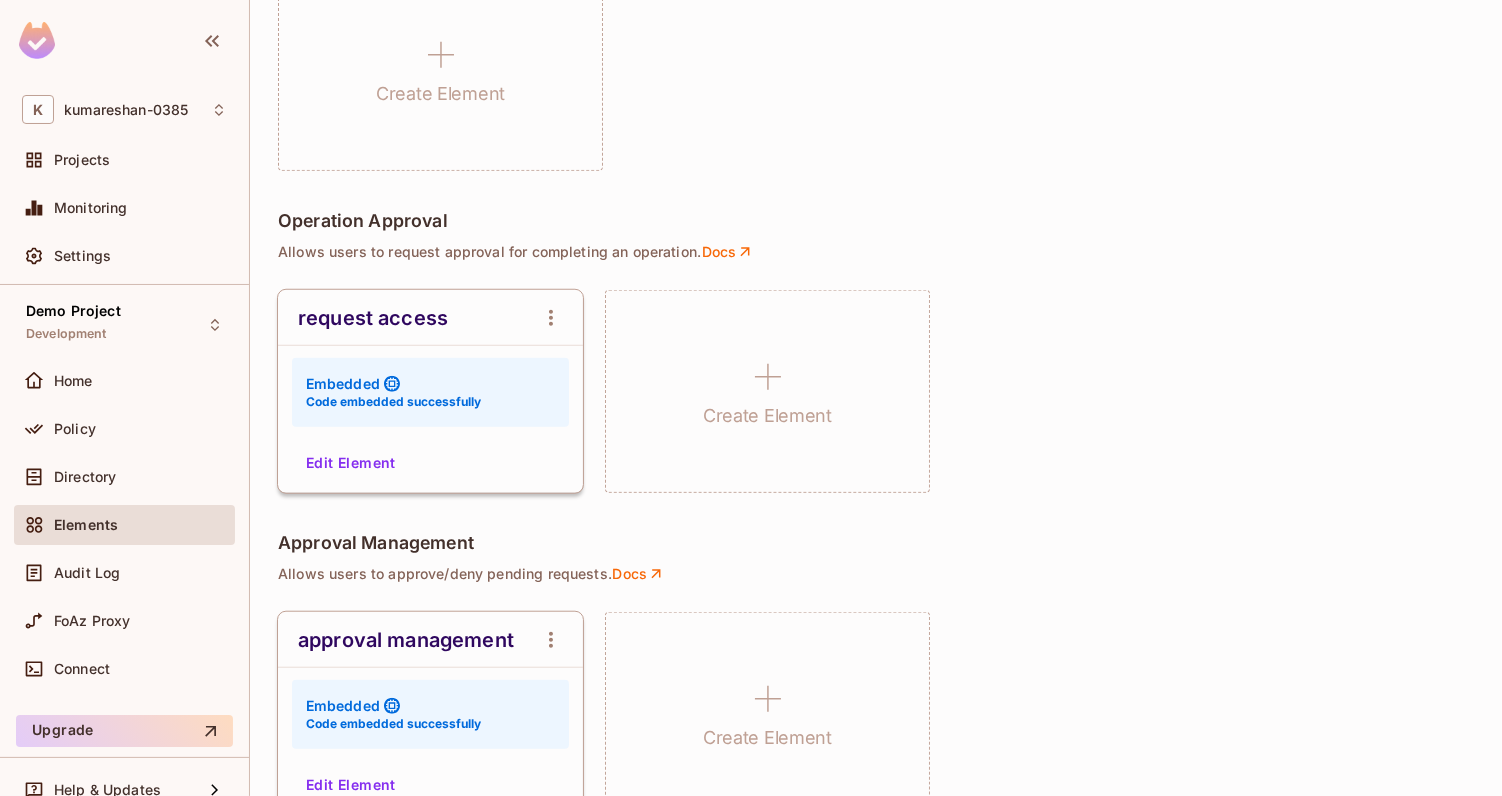 click on "Edit Element" at bounding box center (351, 463) 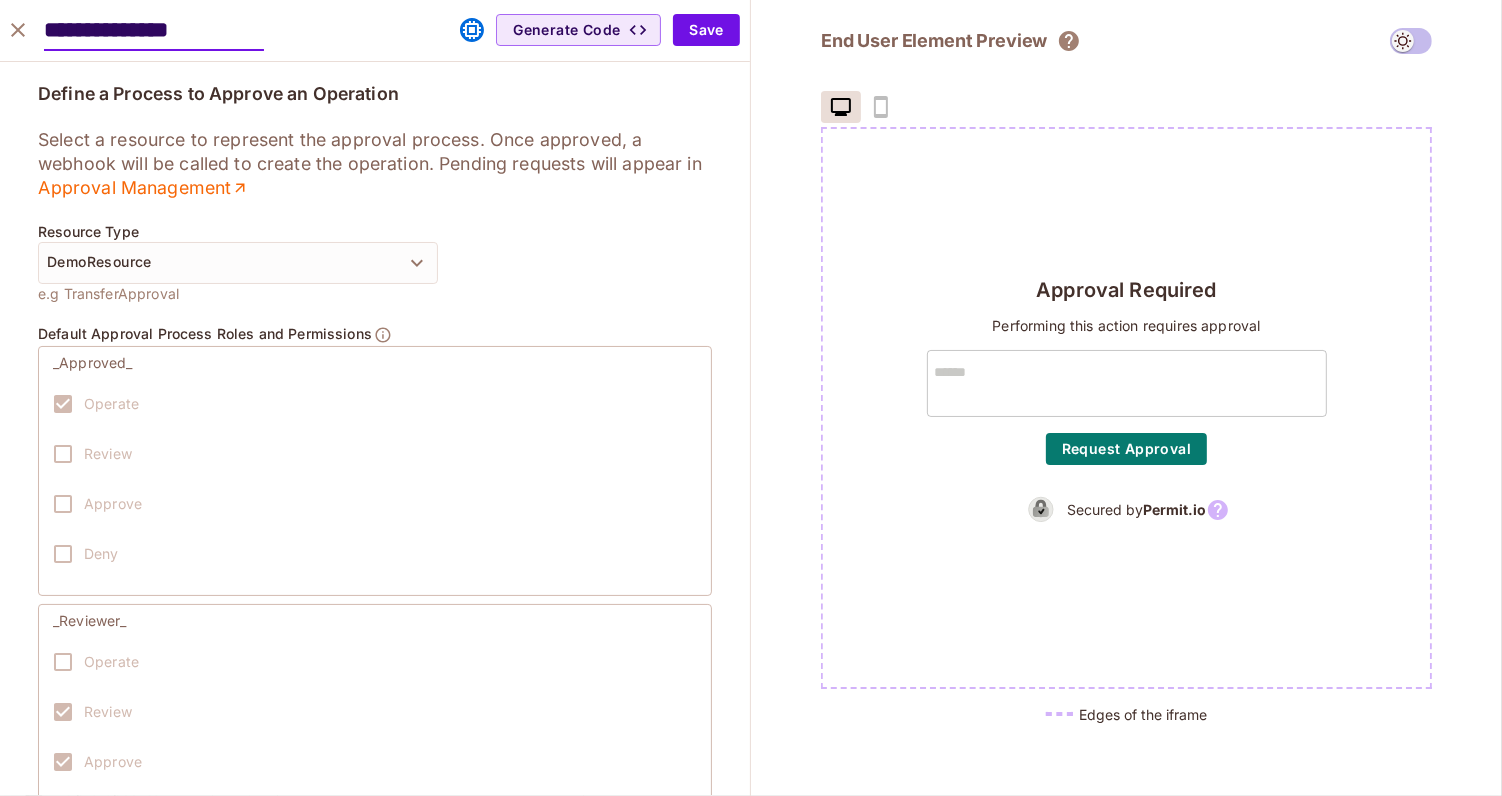 click on "Define a Process to Approve an Operation Select a resource to represent the approval process. Once approved, a webhook will be called to create the operation. Pending requests will appear in    Approval Management Resource Type DemoResource e.g TransferApproval Default Approval Process Roles and Permissions _Approved_ Operate Review Approve Deny _Reviewer_ Operate Review Approve Deny When a user requests to approve an operation, assign them with the “_Approved_” role on the process Resource Instance   via the API" at bounding box center (375, 505) 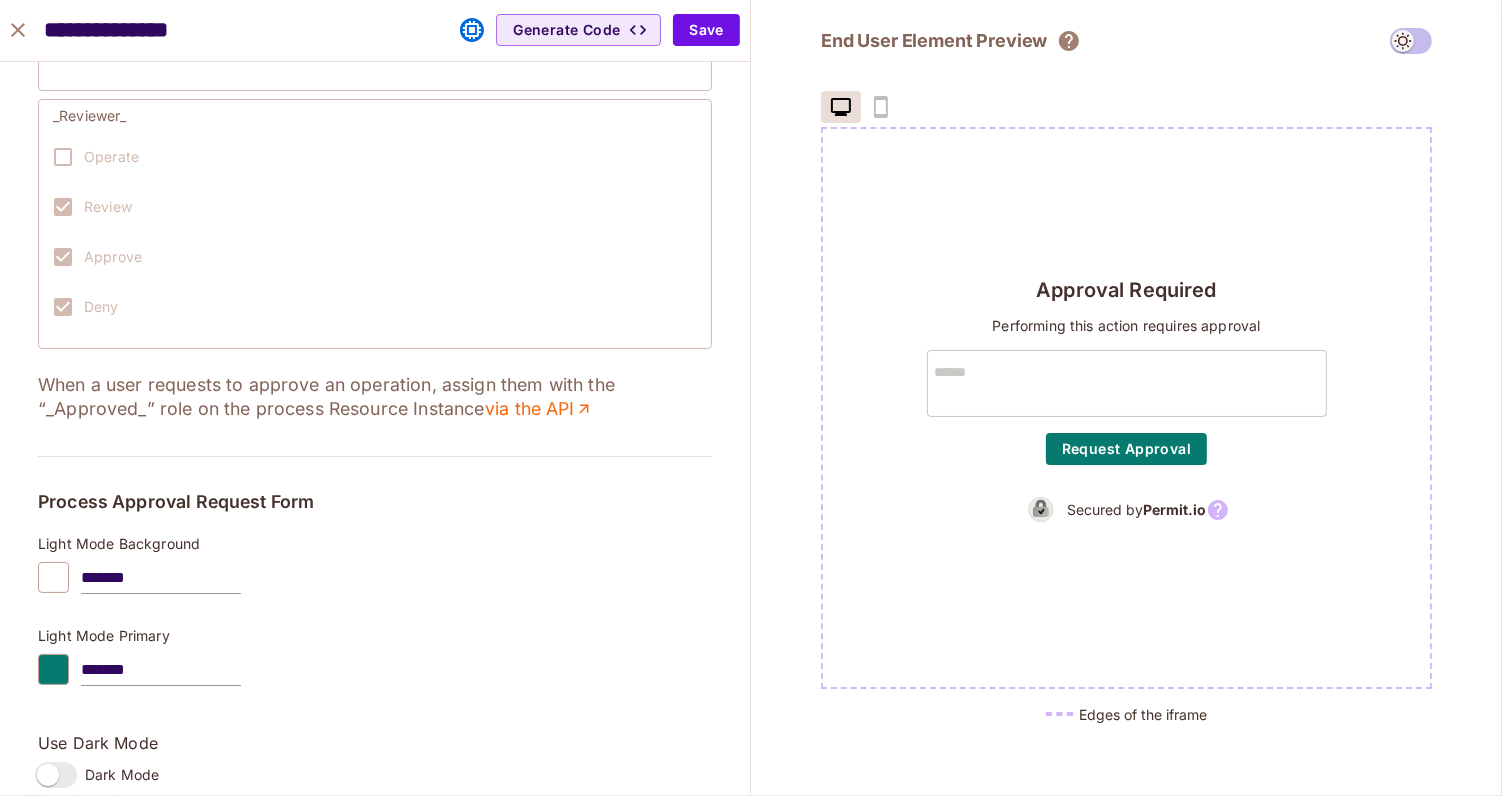 scroll, scrollTop: 504, scrollLeft: 0, axis: vertical 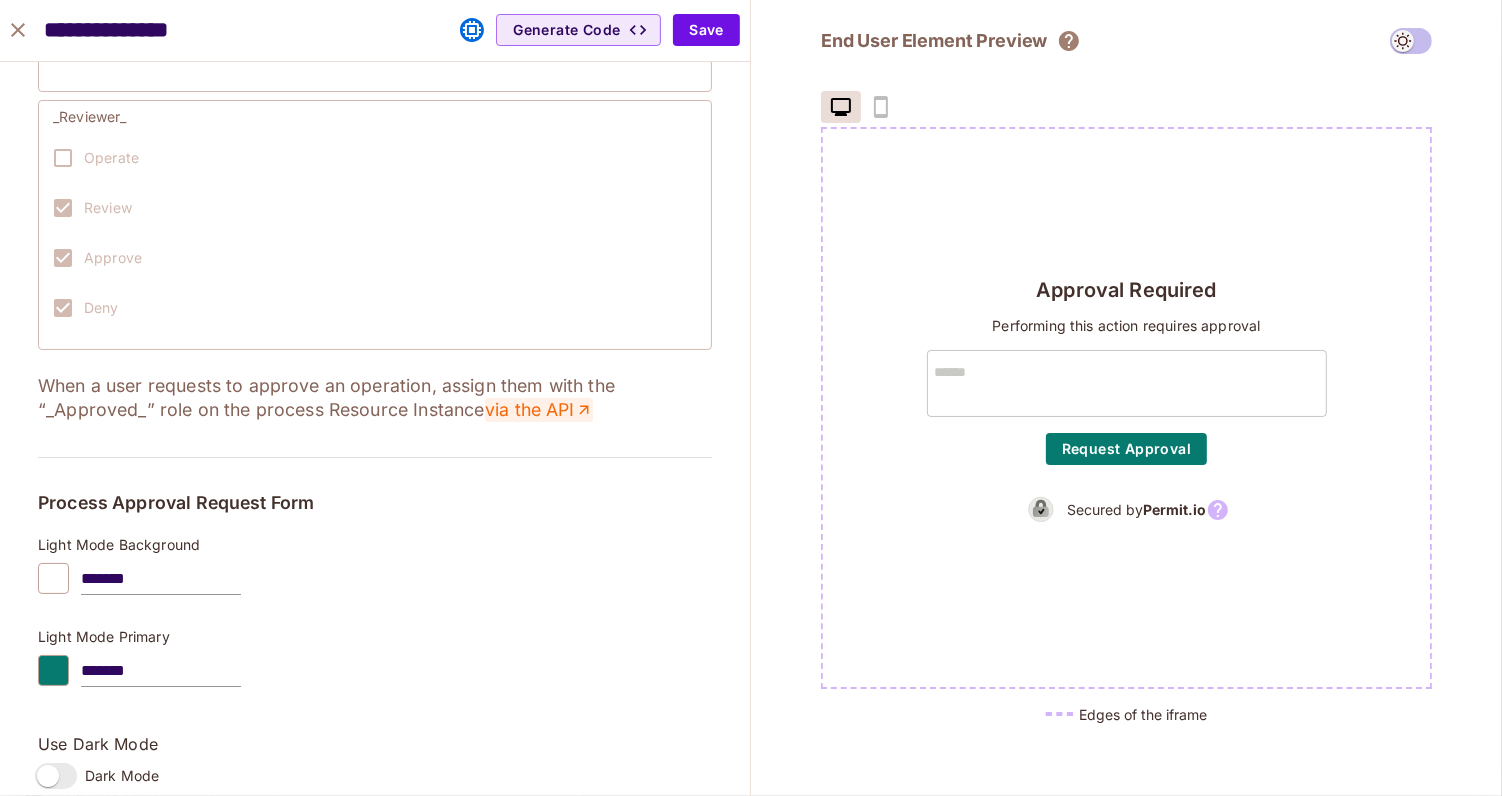click on "via the API" at bounding box center (539, 410) 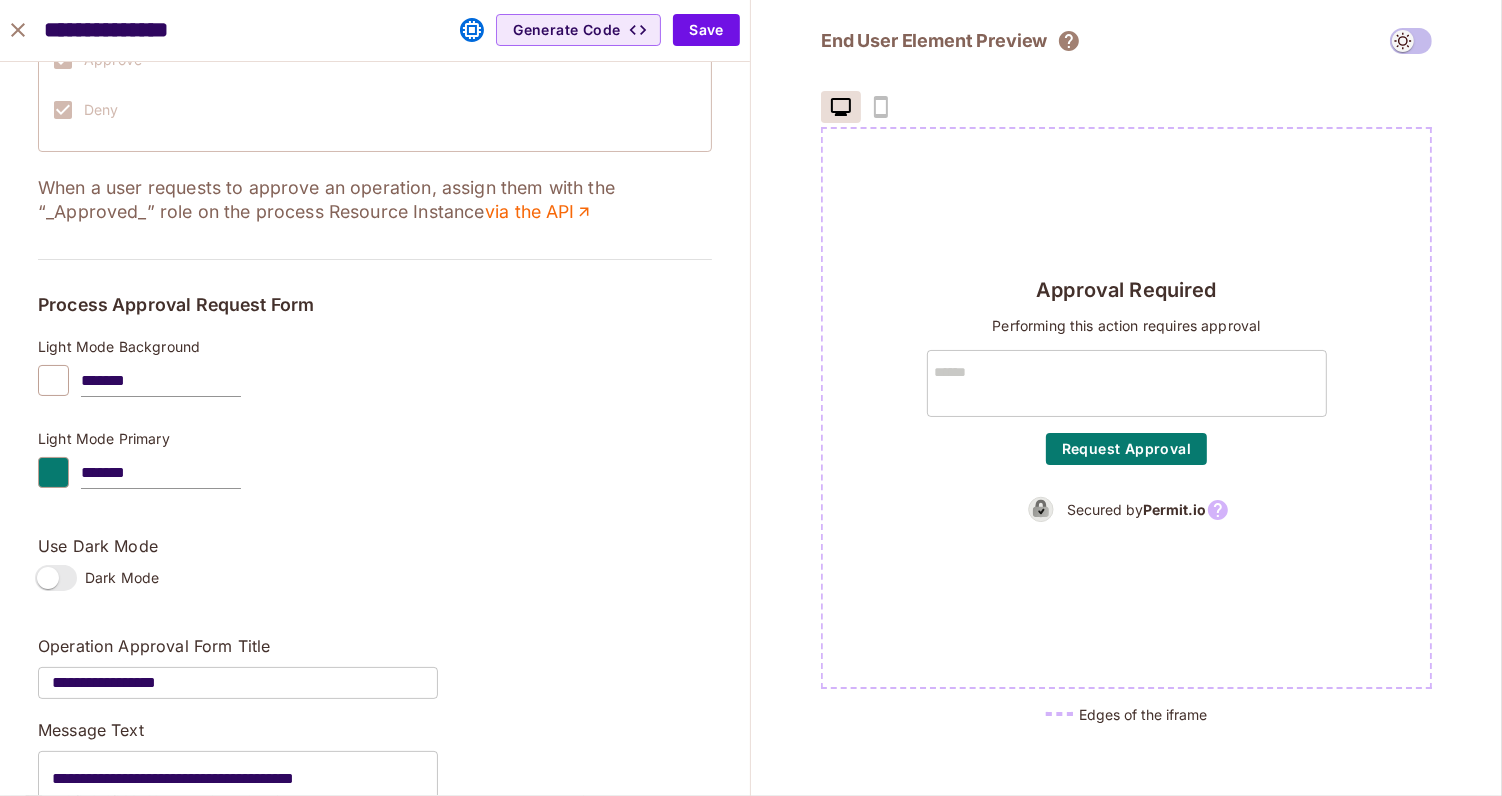 scroll, scrollTop: 704, scrollLeft: 0, axis: vertical 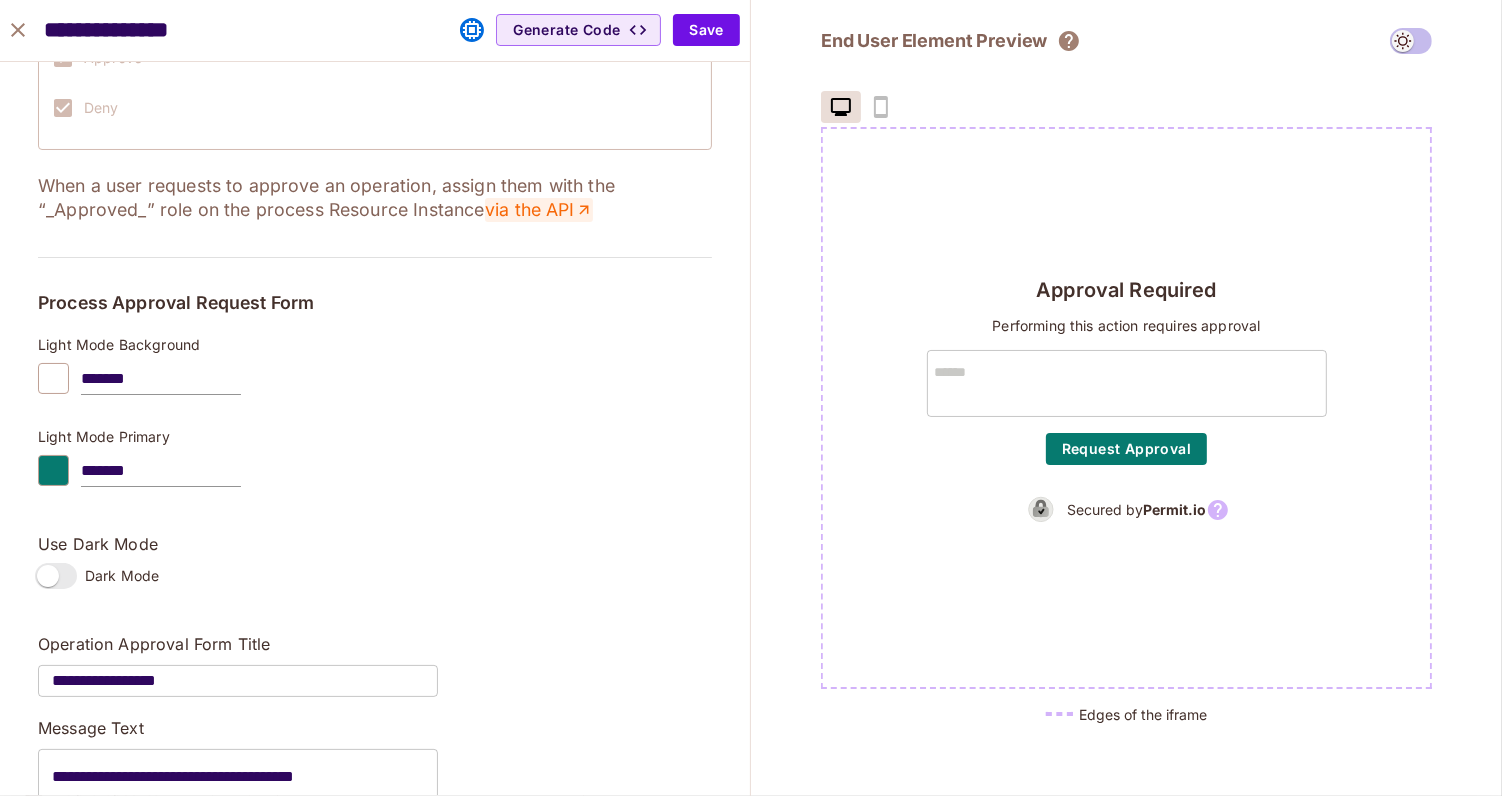 click on "via the API" at bounding box center (539, 210) 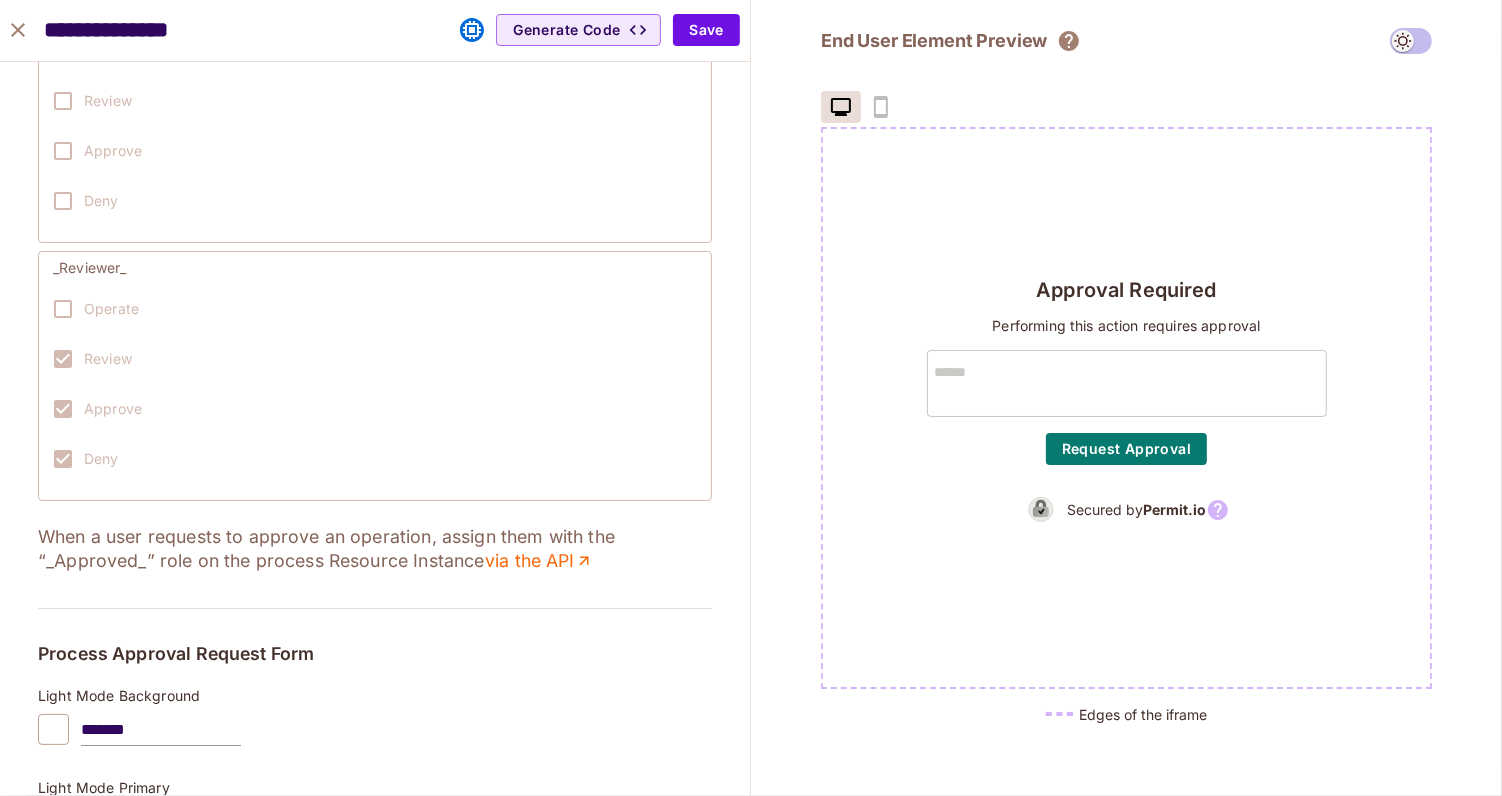 scroll, scrollTop: 0, scrollLeft: 0, axis: both 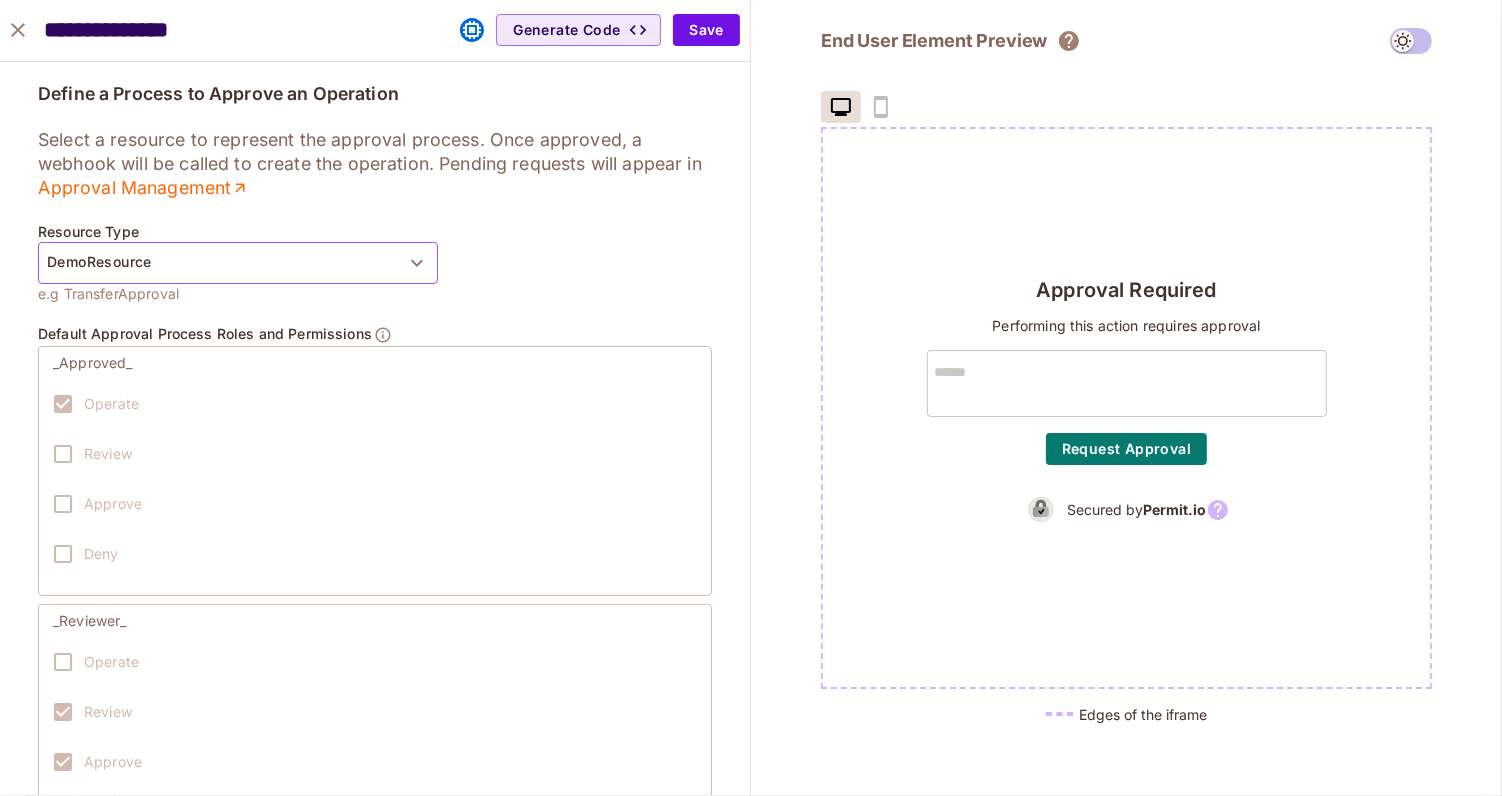 click 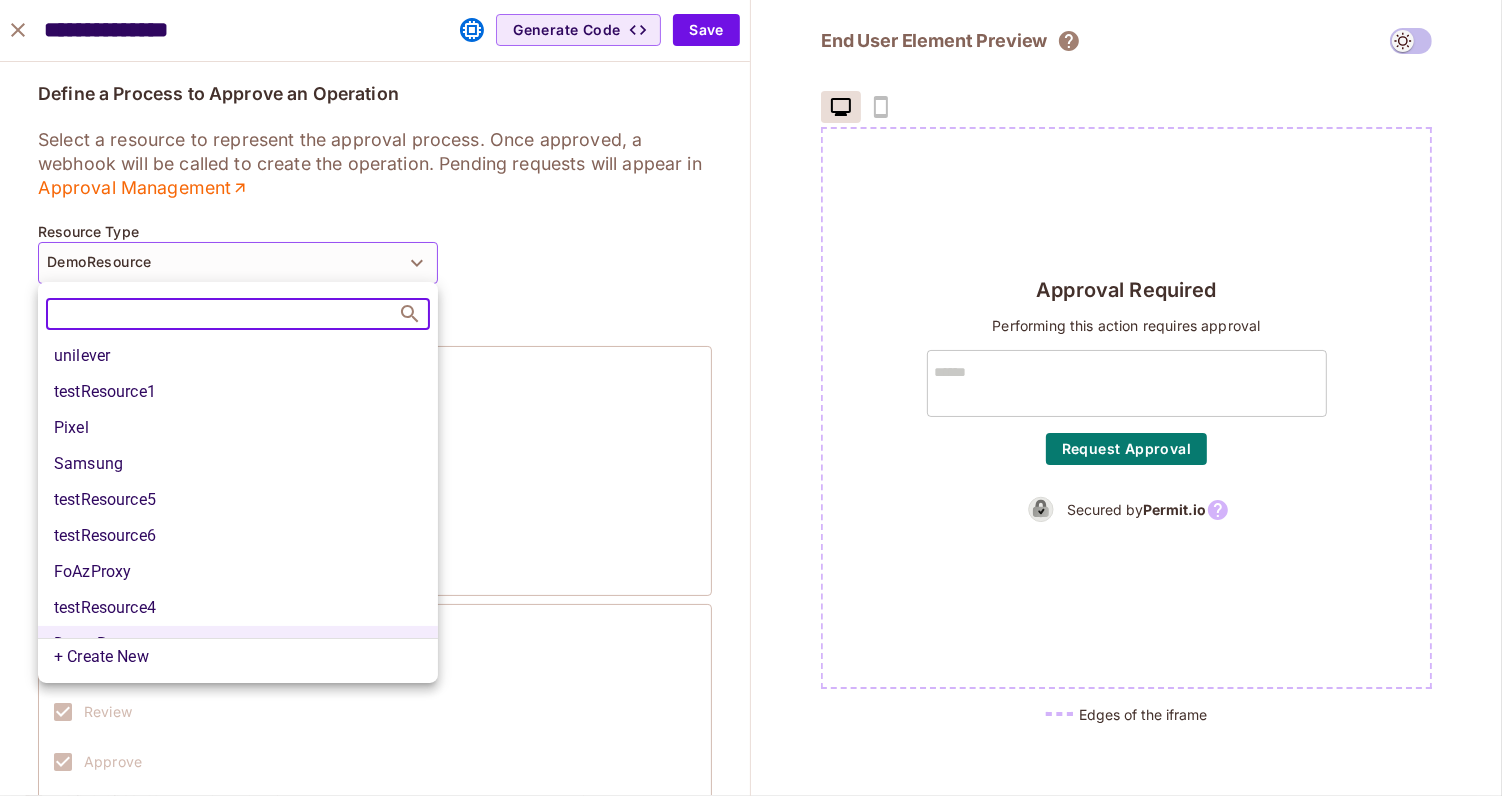 click at bounding box center [751, 398] 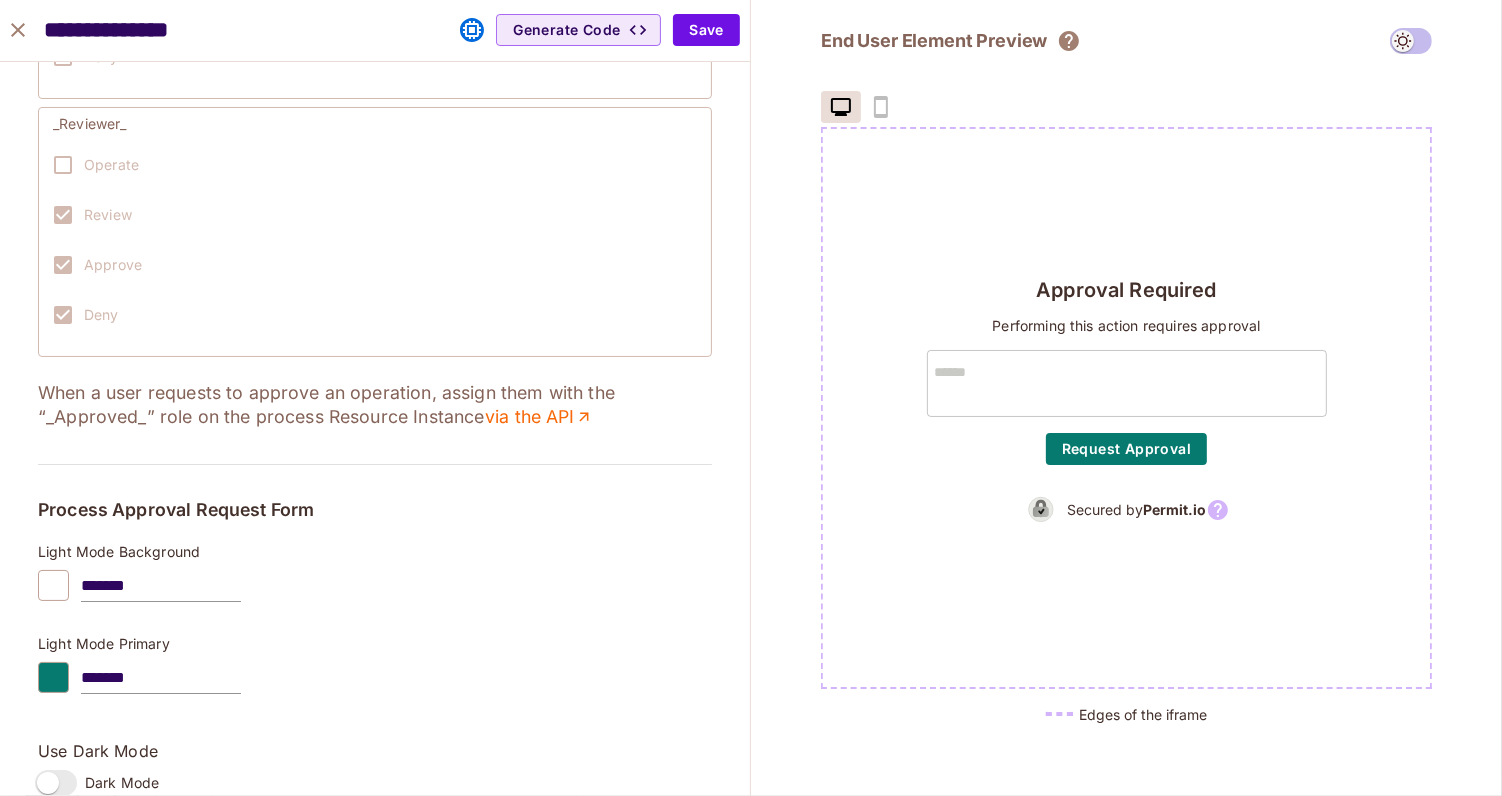 scroll, scrollTop: 0, scrollLeft: 0, axis: both 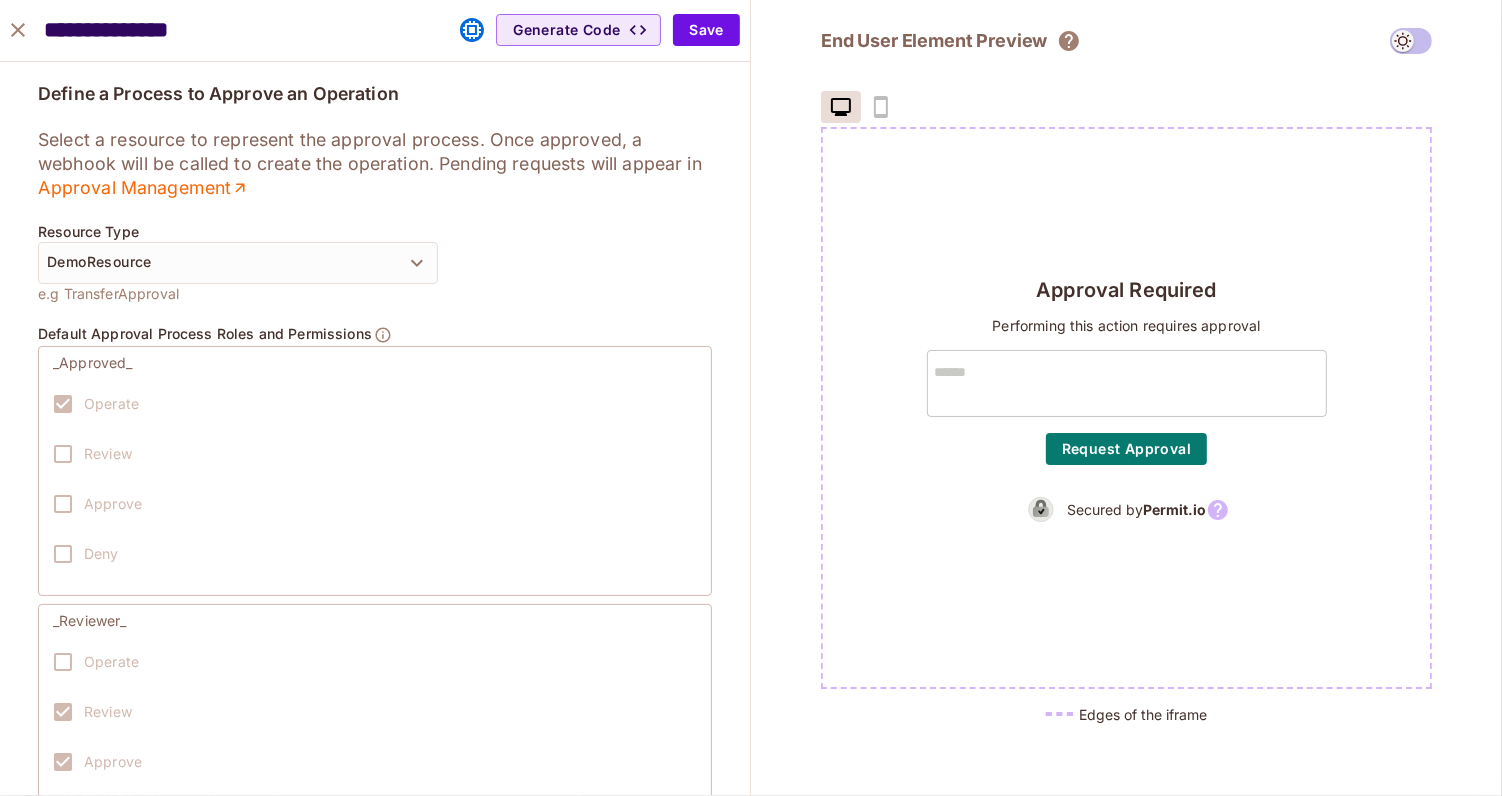 click on "End User Element Preview" at bounding box center [1126, 41] 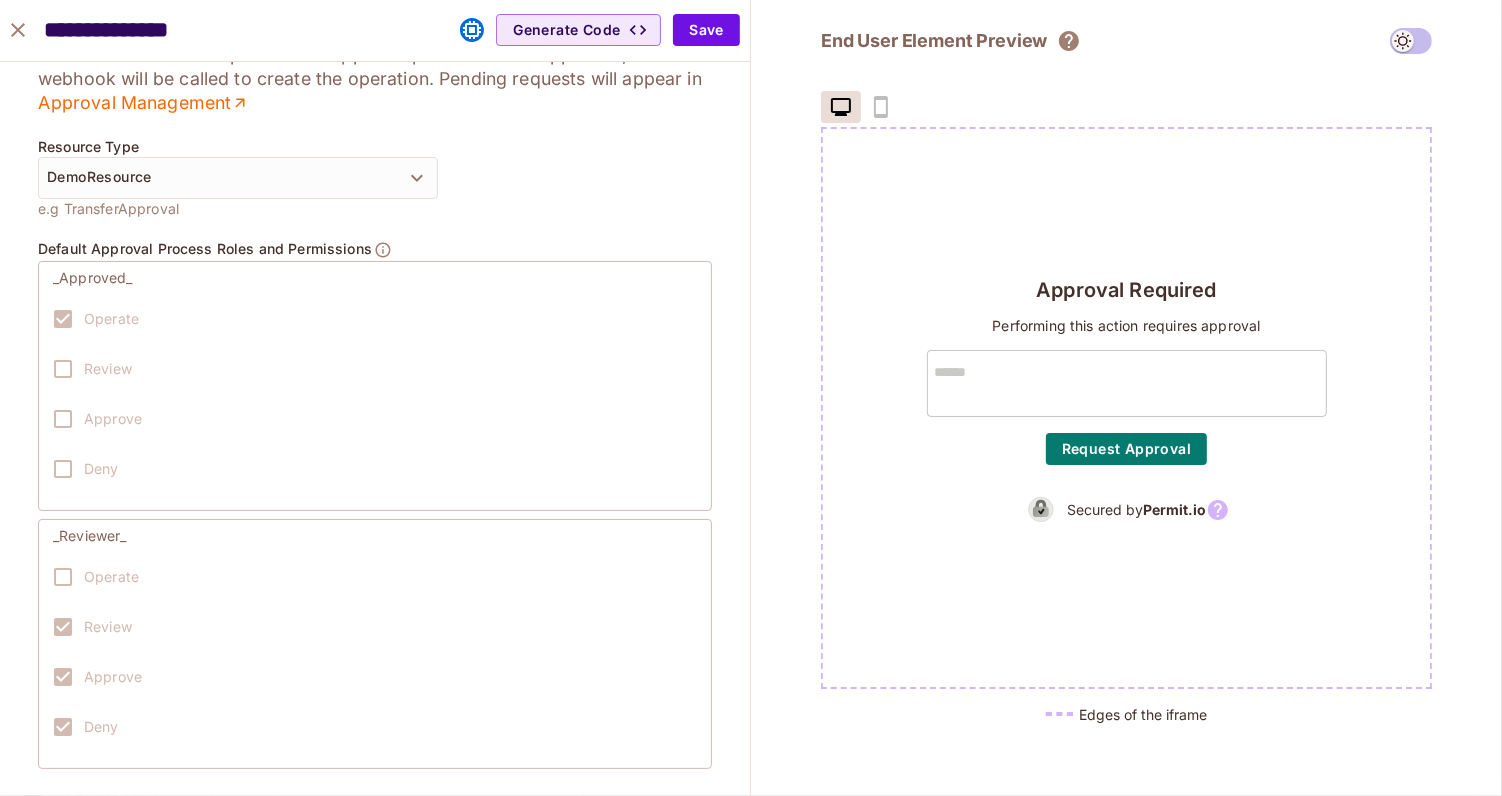 scroll, scrollTop: 0, scrollLeft: 0, axis: both 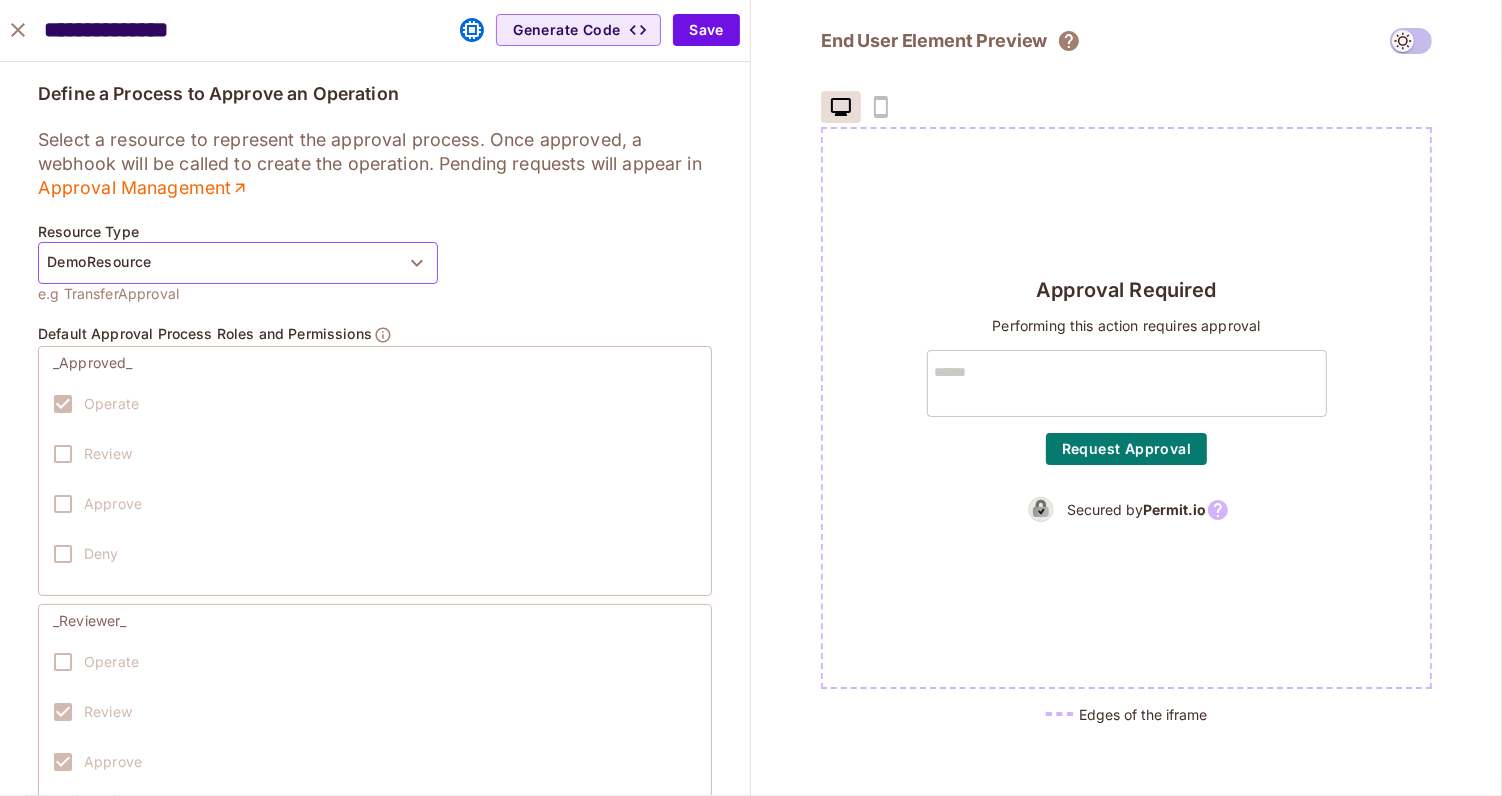 click 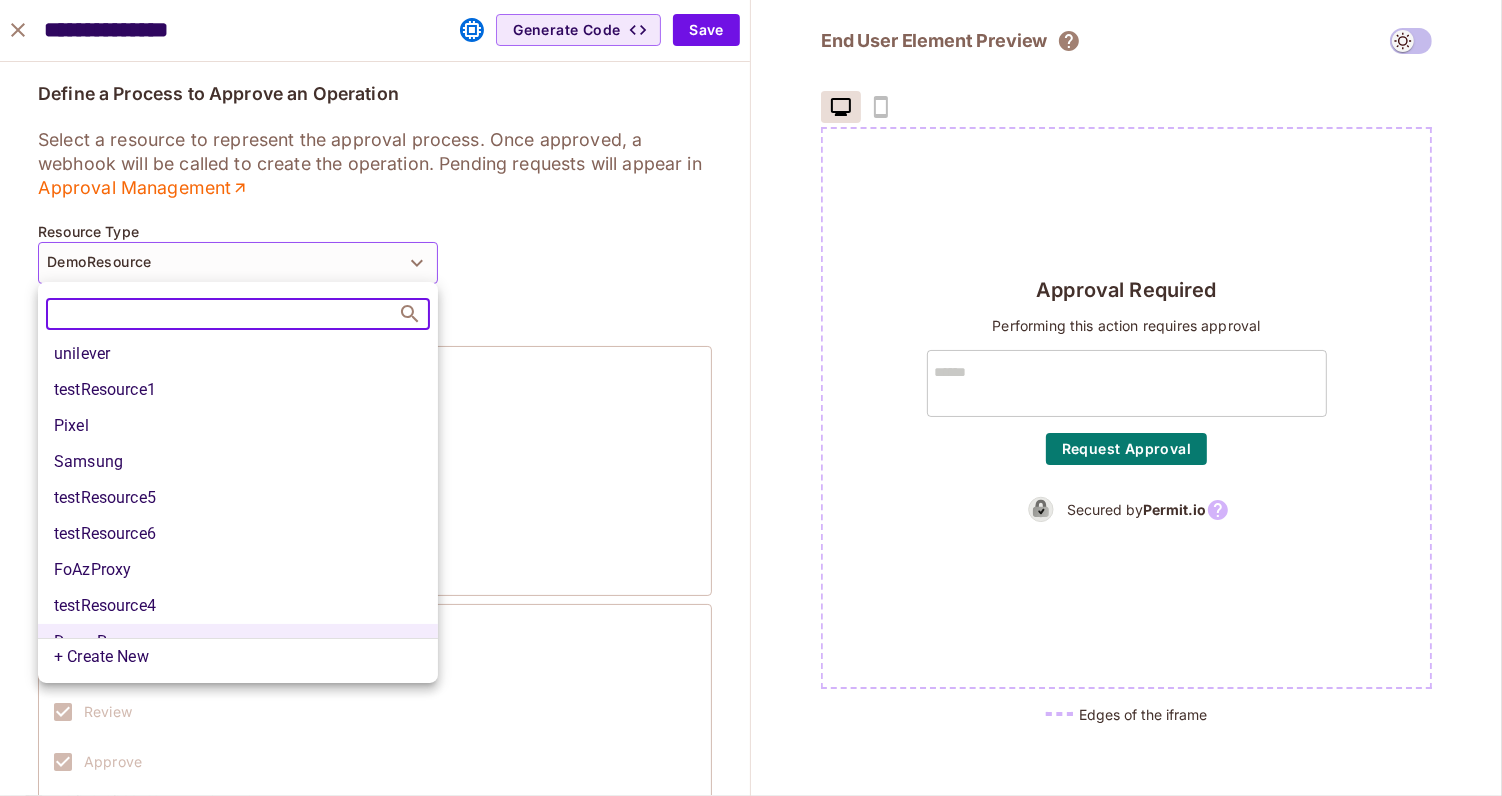 scroll, scrollTop: 0, scrollLeft: 0, axis: both 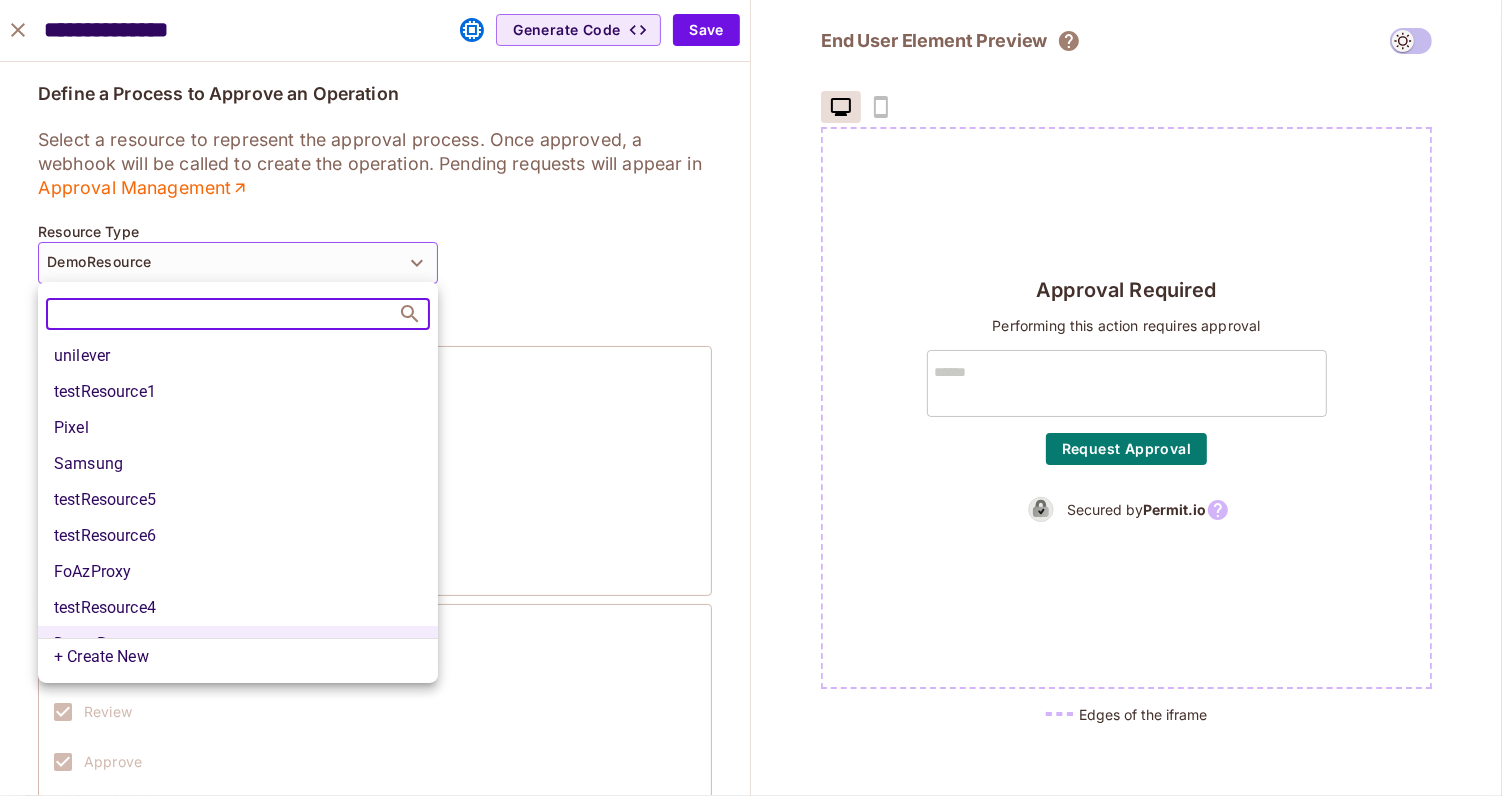 click at bounding box center [751, 398] 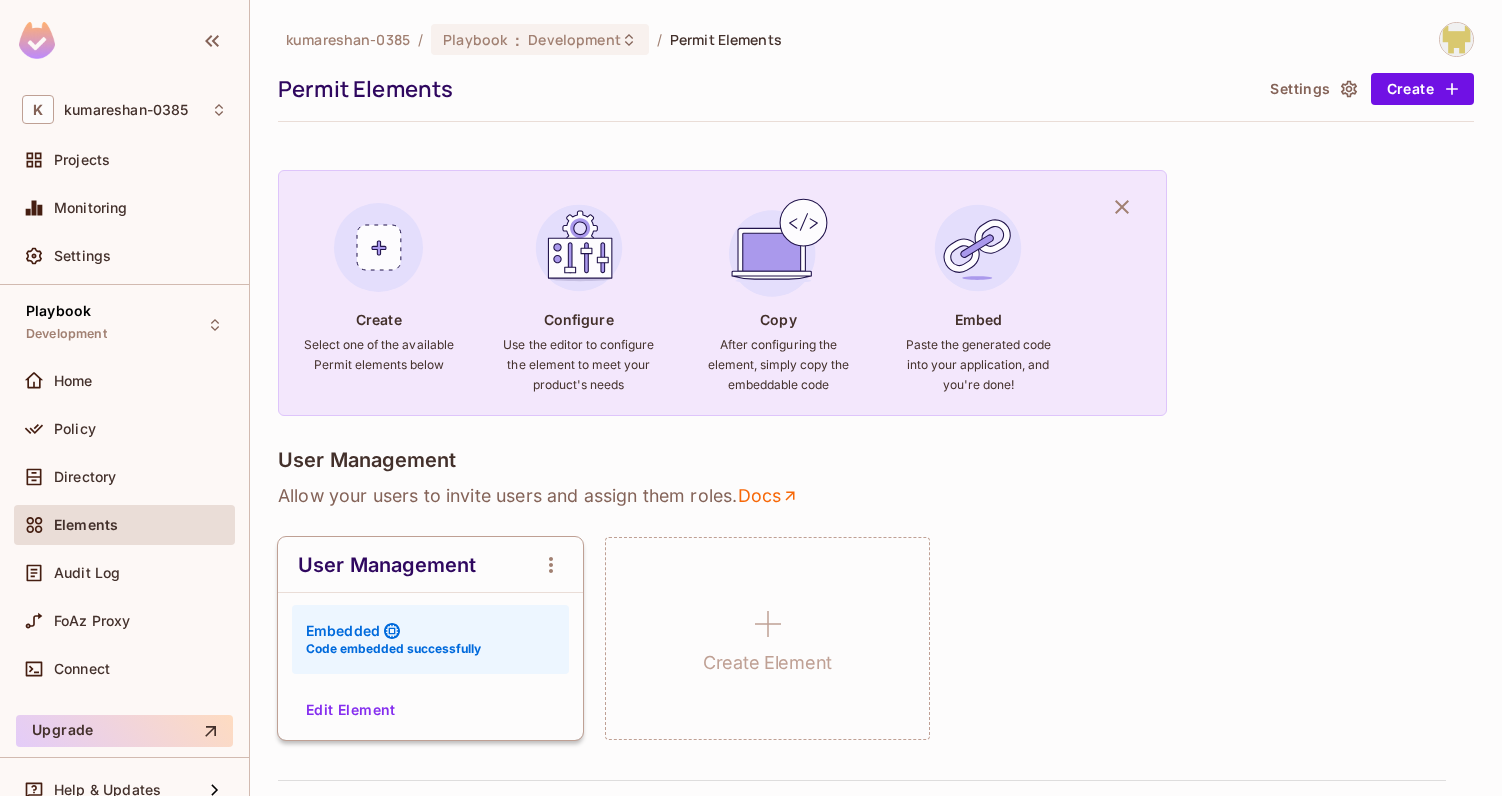 scroll, scrollTop: 0, scrollLeft: 0, axis: both 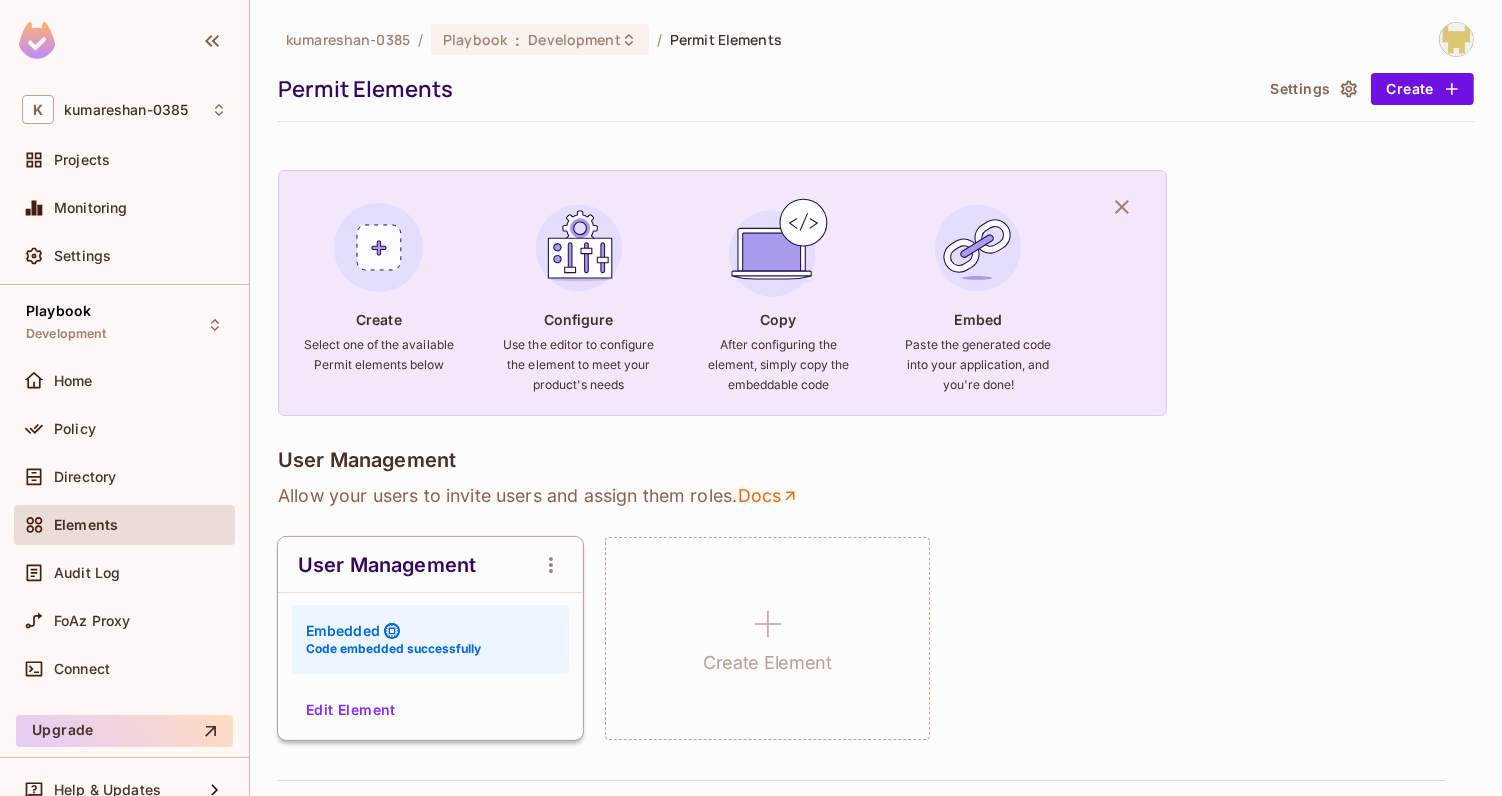 click on "User Management   Allow your users to invite users and assign them roles .  Docs User Management Embedded Code embedded successfully Edit Element Create Element" at bounding box center (876, 594) 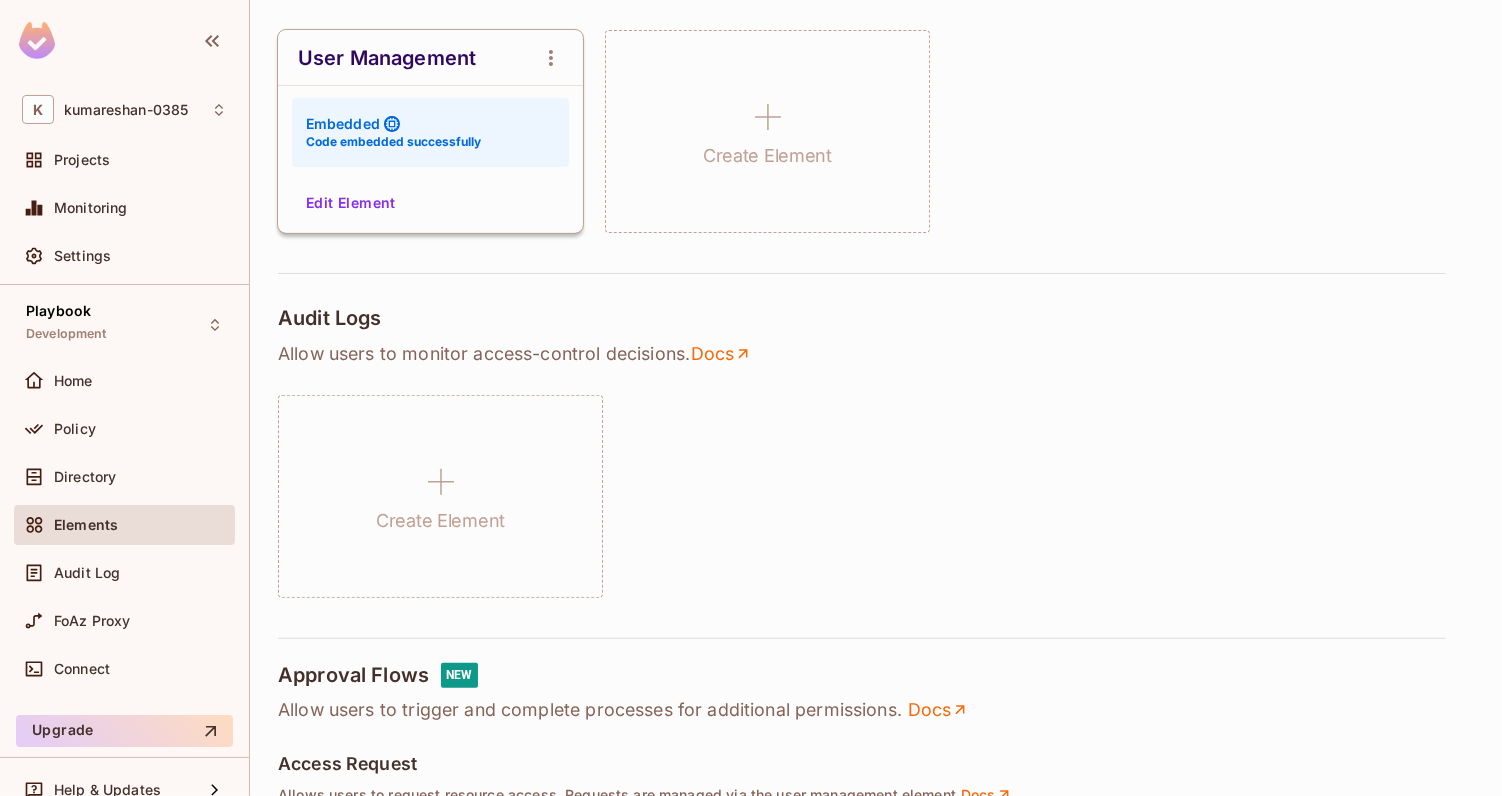 scroll, scrollTop: 0, scrollLeft: 0, axis: both 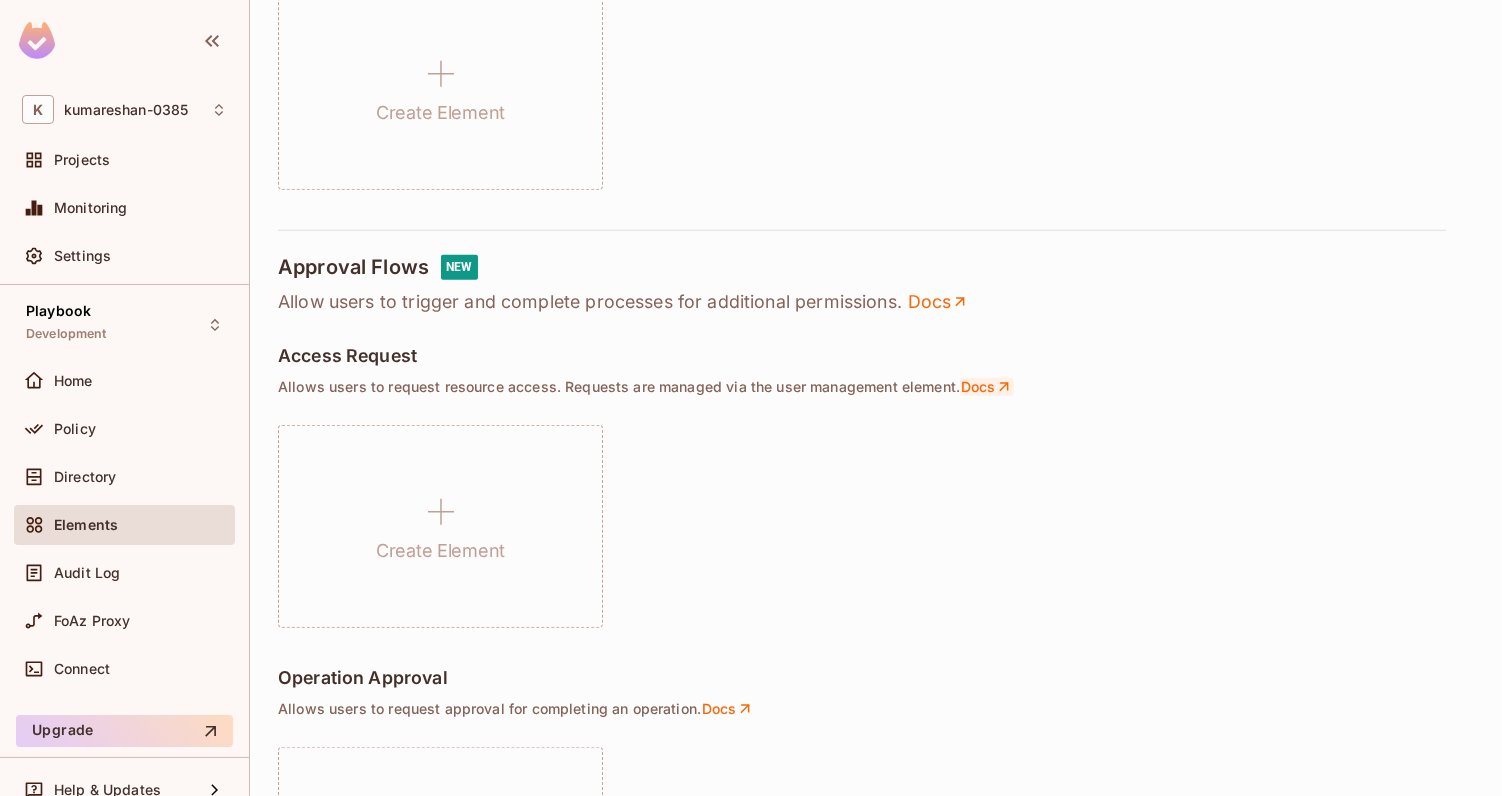 click on "Docs" at bounding box center (987, 387) 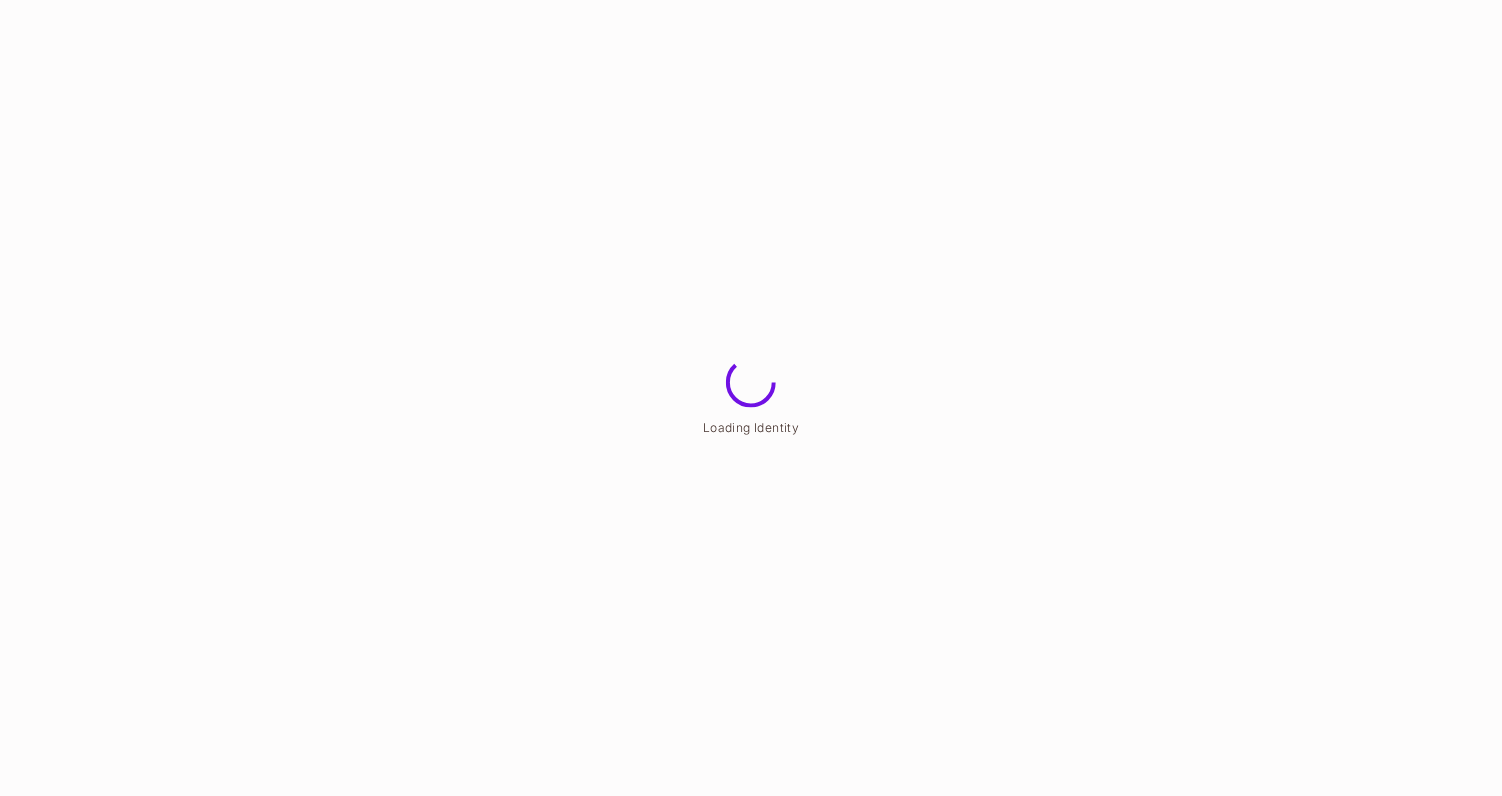 scroll, scrollTop: 0, scrollLeft: 0, axis: both 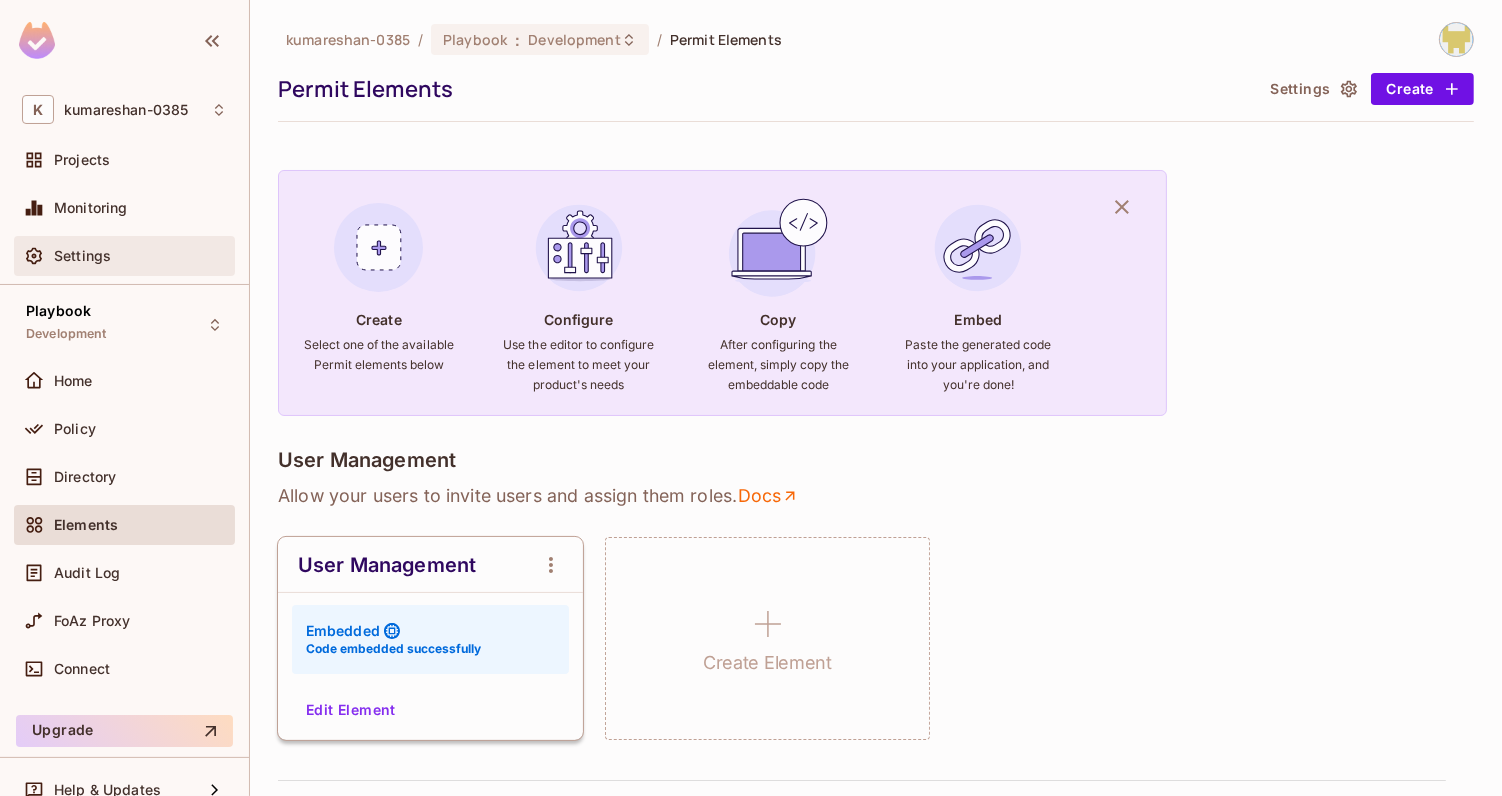 click on "Settings" at bounding box center [124, 256] 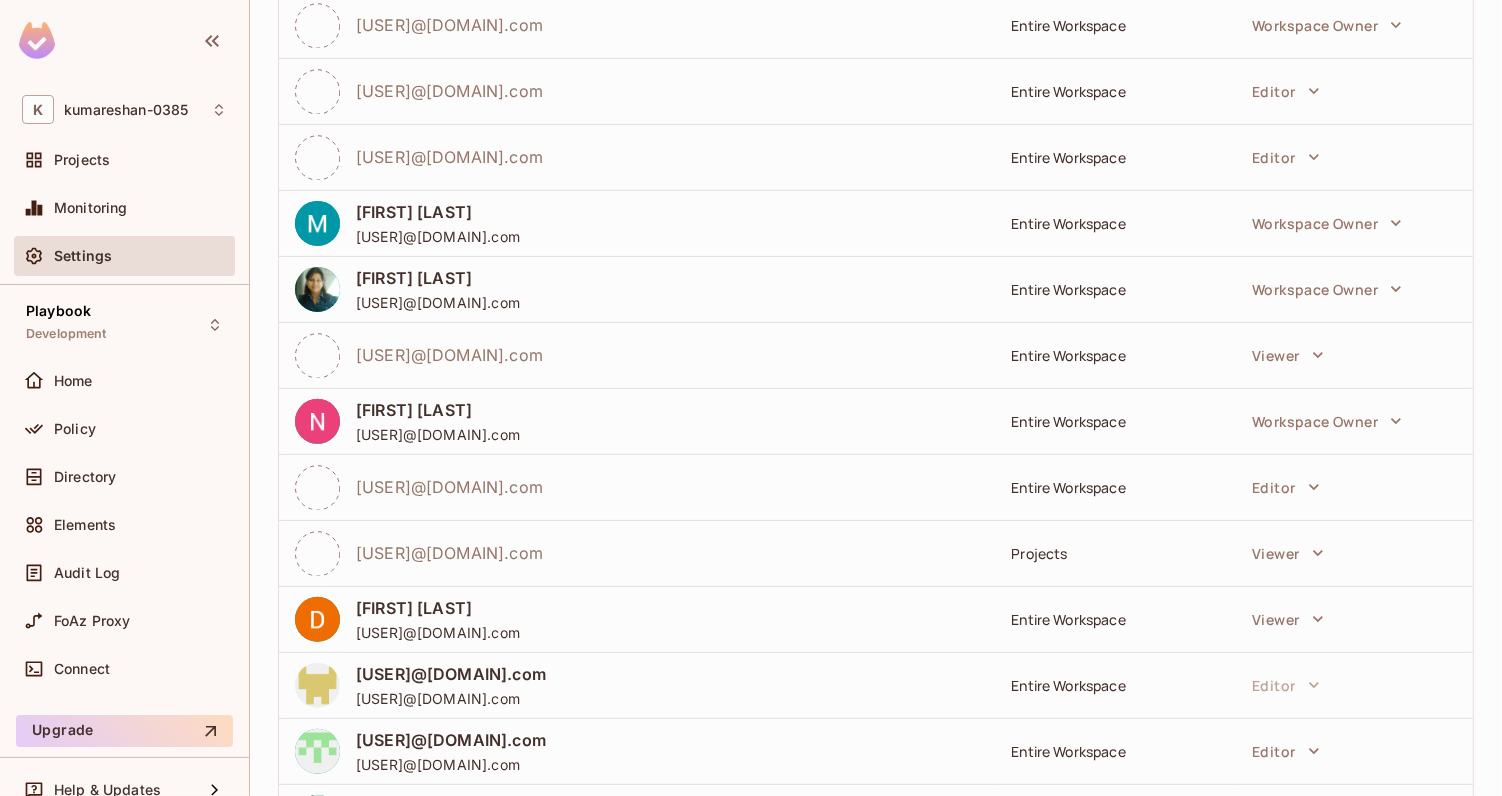 scroll, scrollTop: 544, scrollLeft: 0, axis: vertical 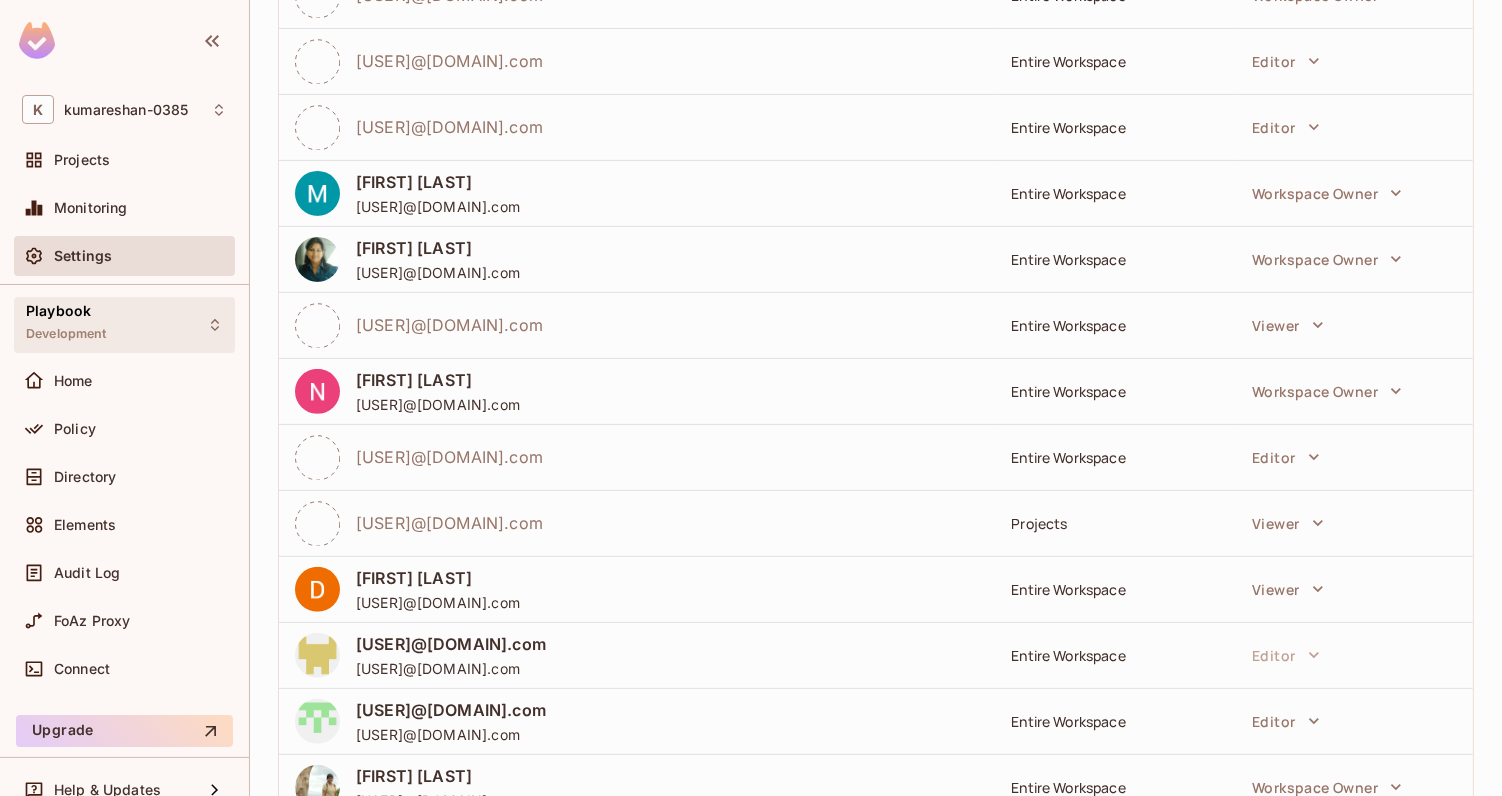 click on "Playbook Development" at bounding box center [124, 324] 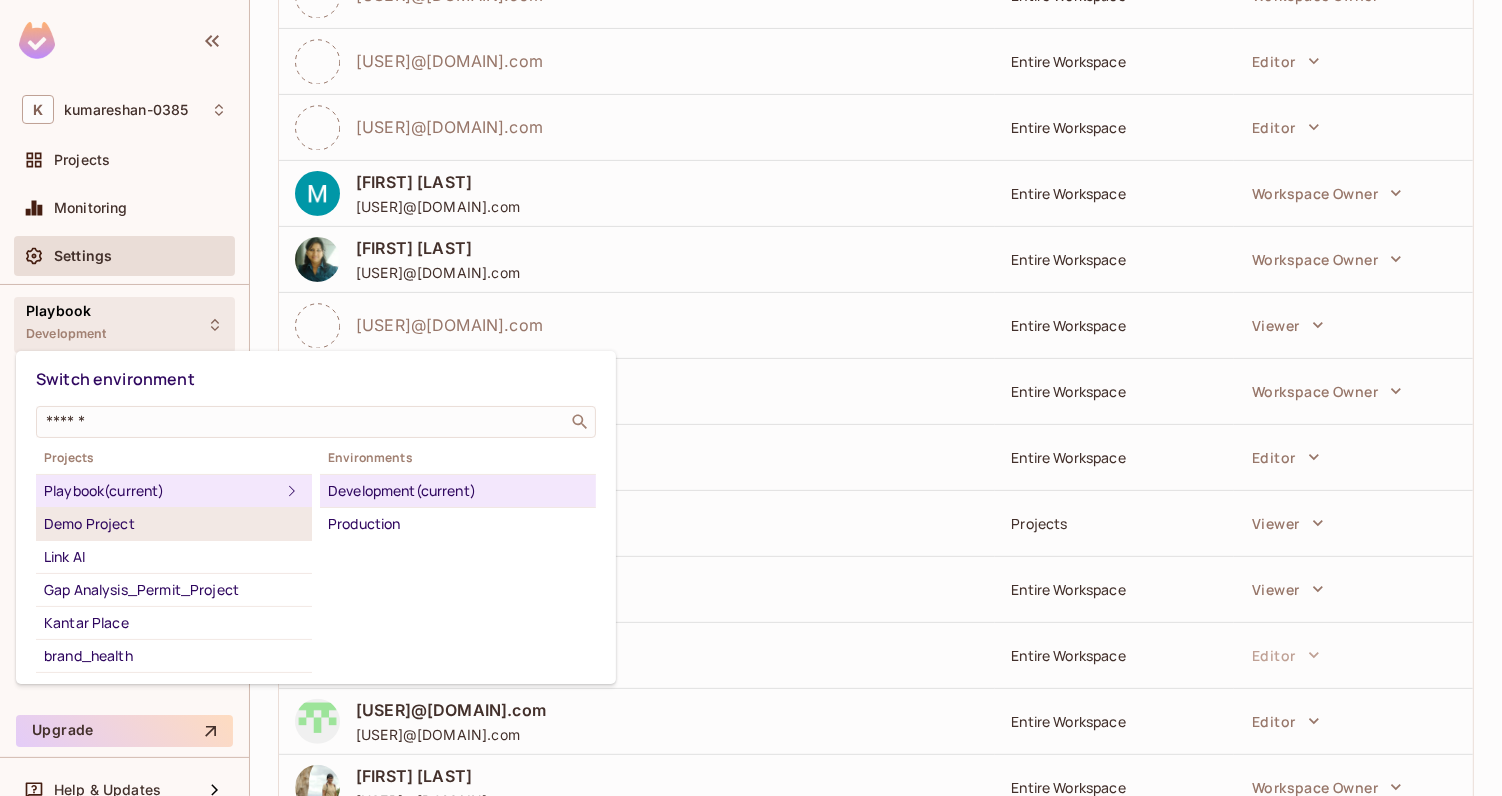 click on "Demo Project" at bounding box center (174, 524) 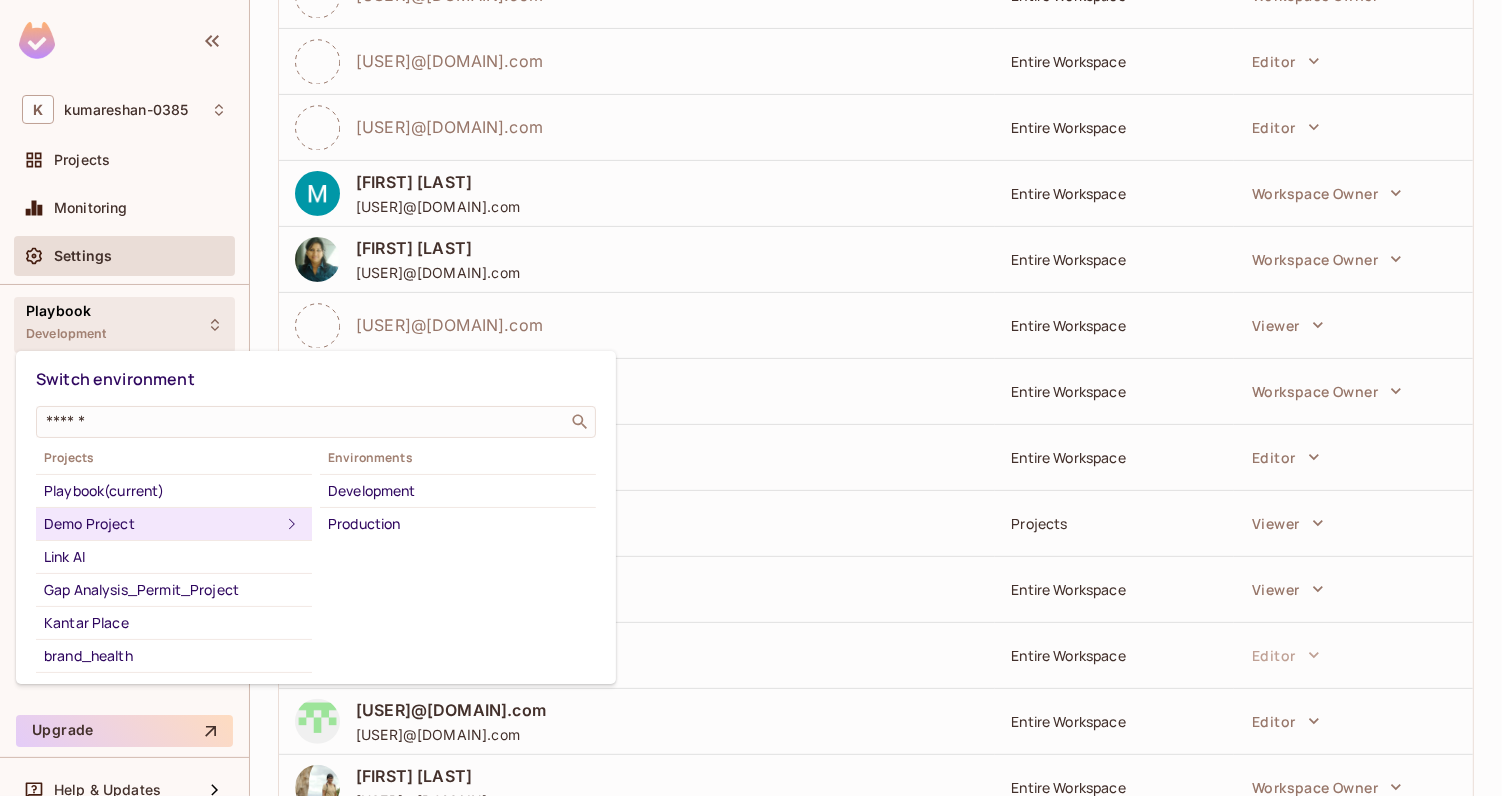 click on "Development" at bounding box center [458, 491] 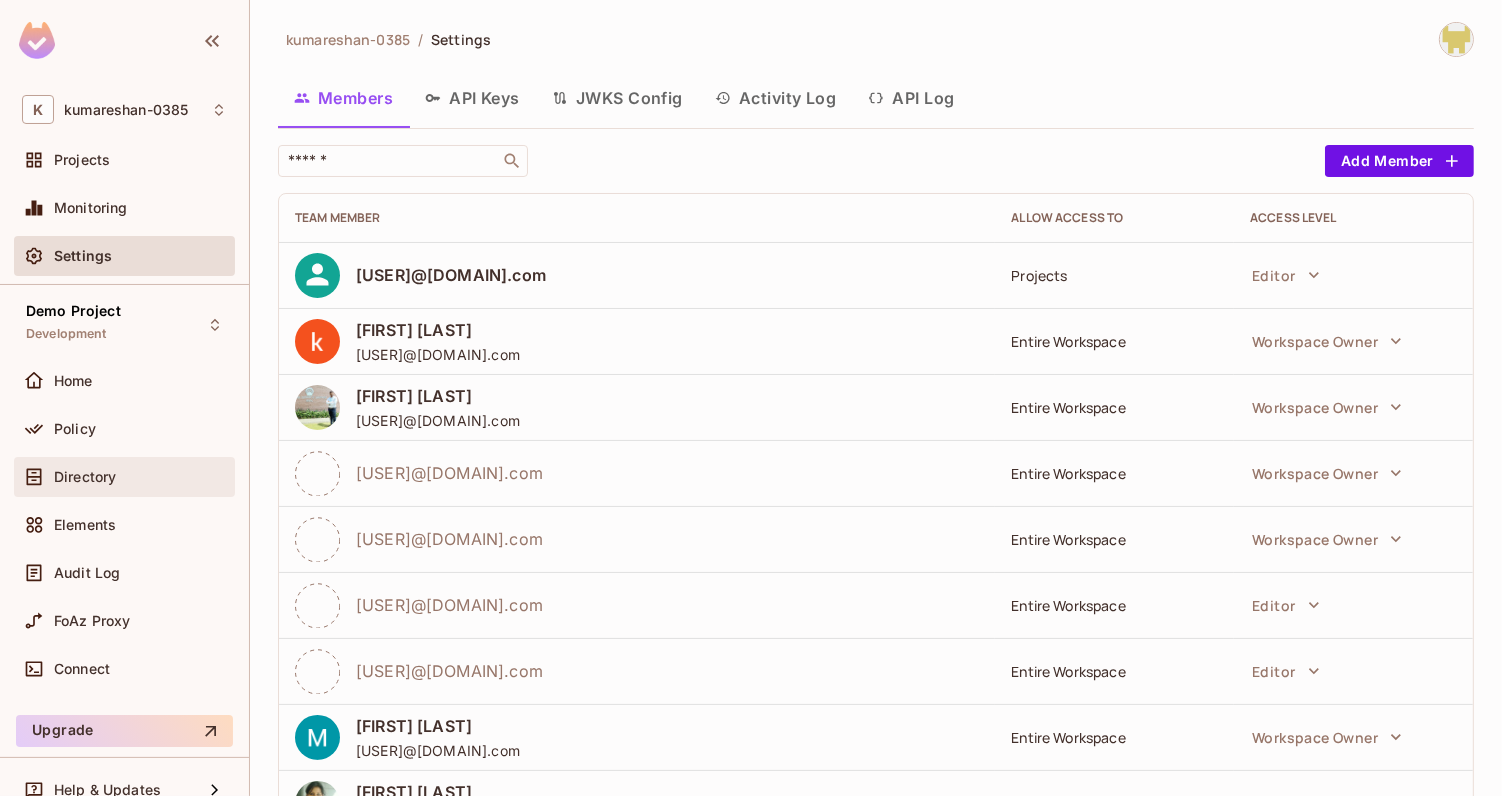 click on "Directory" at bounding box center (85, 477) 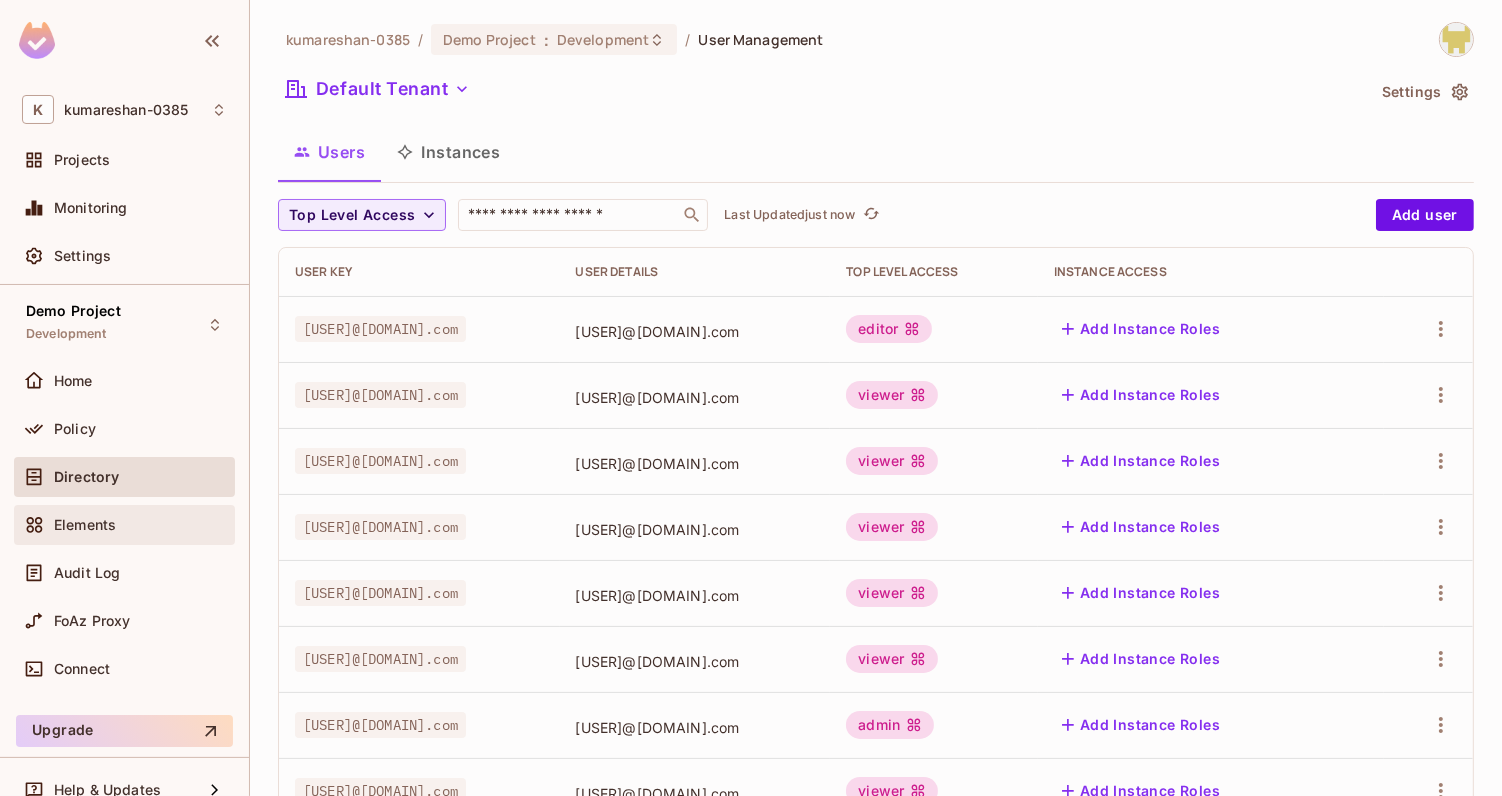 click on "Elements" at bounding box center [85, 525] 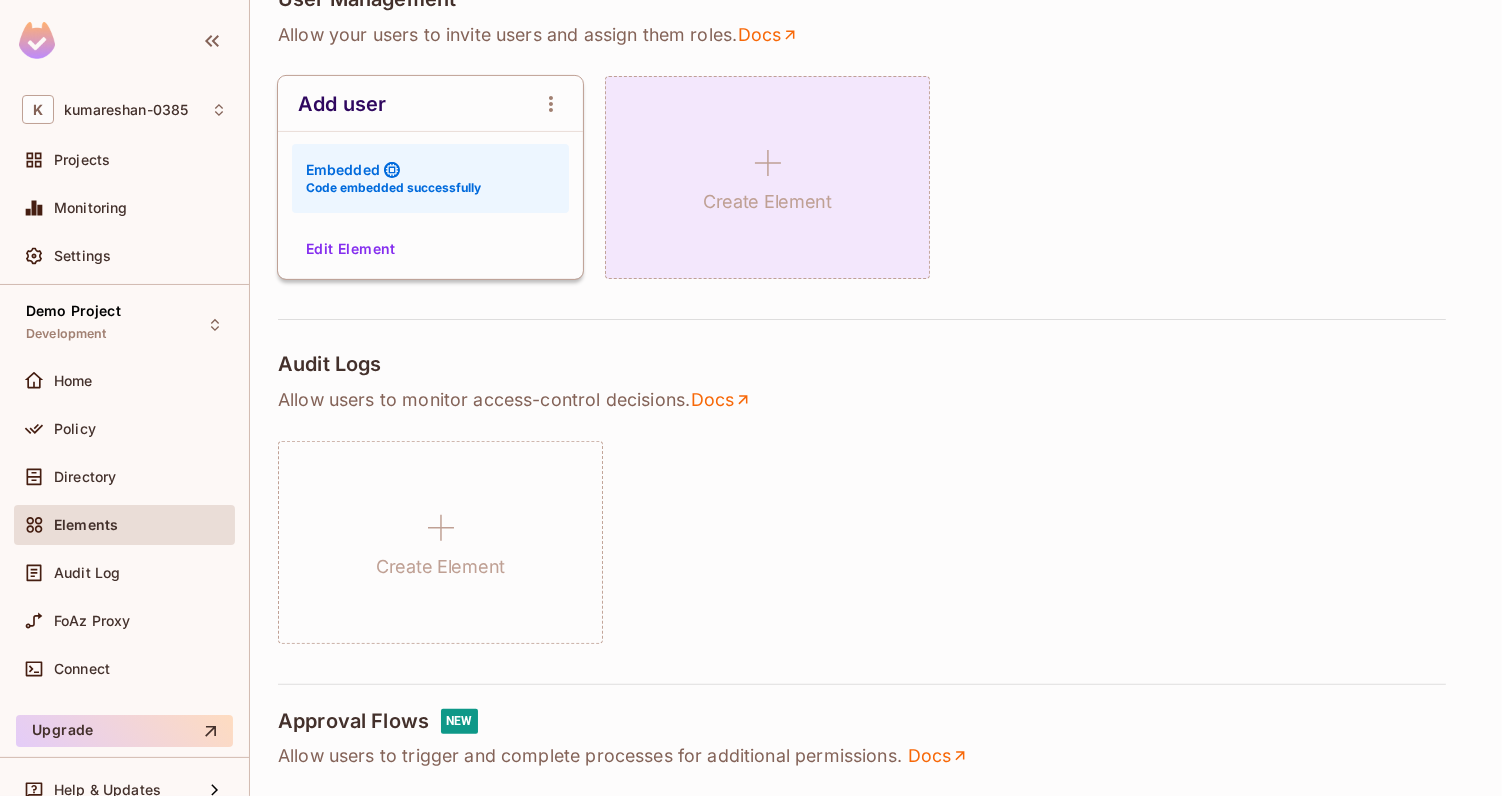 scroll, scrollTop: 0, scrollLeft: 0, axis: both 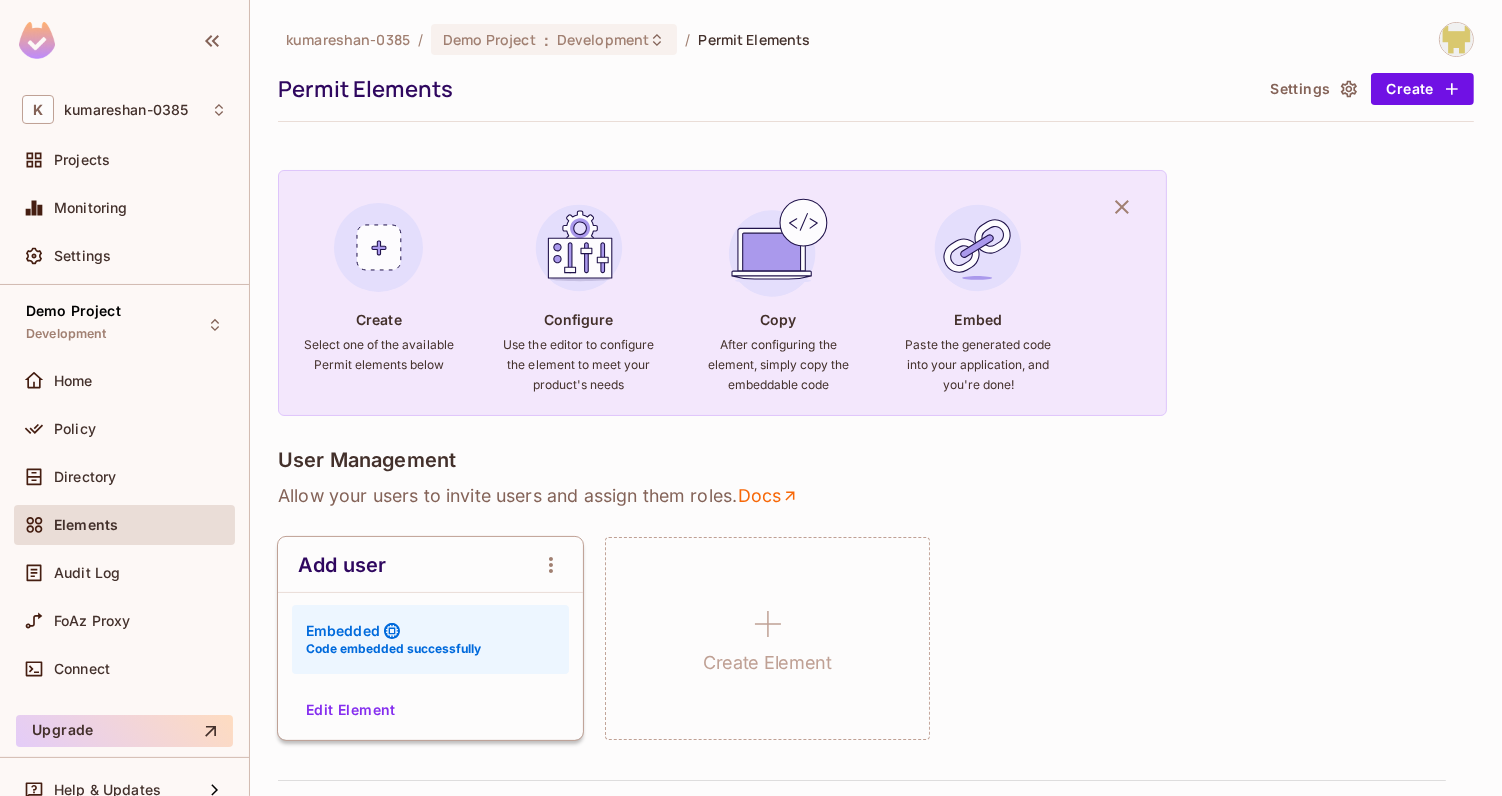 click on "Allow your users to invite users and assign them roles .  Docs" at bounding box center (876, 496) 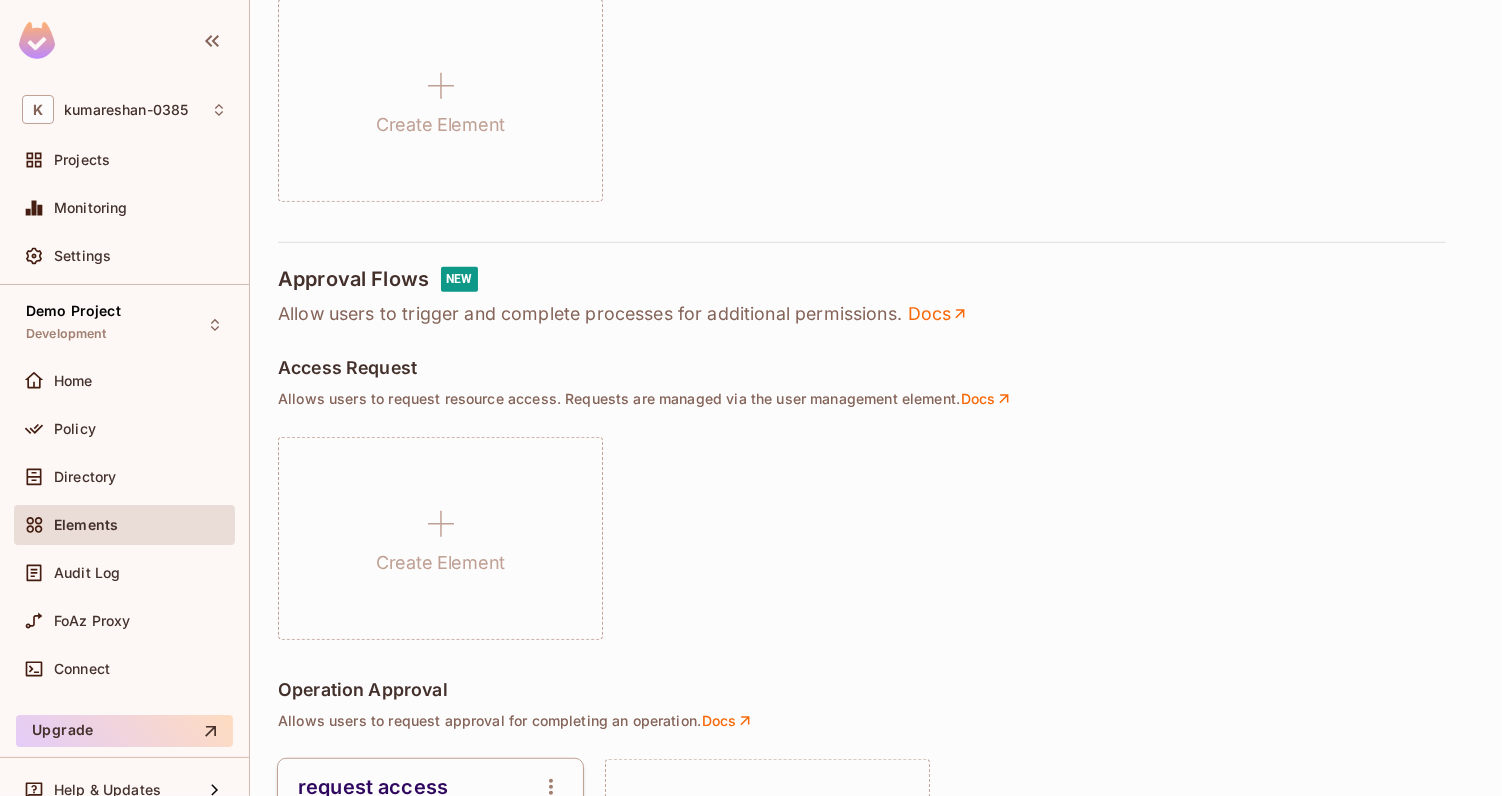 scroll, scrollTop: 904, scrollLeft: 0, axis: vertical 